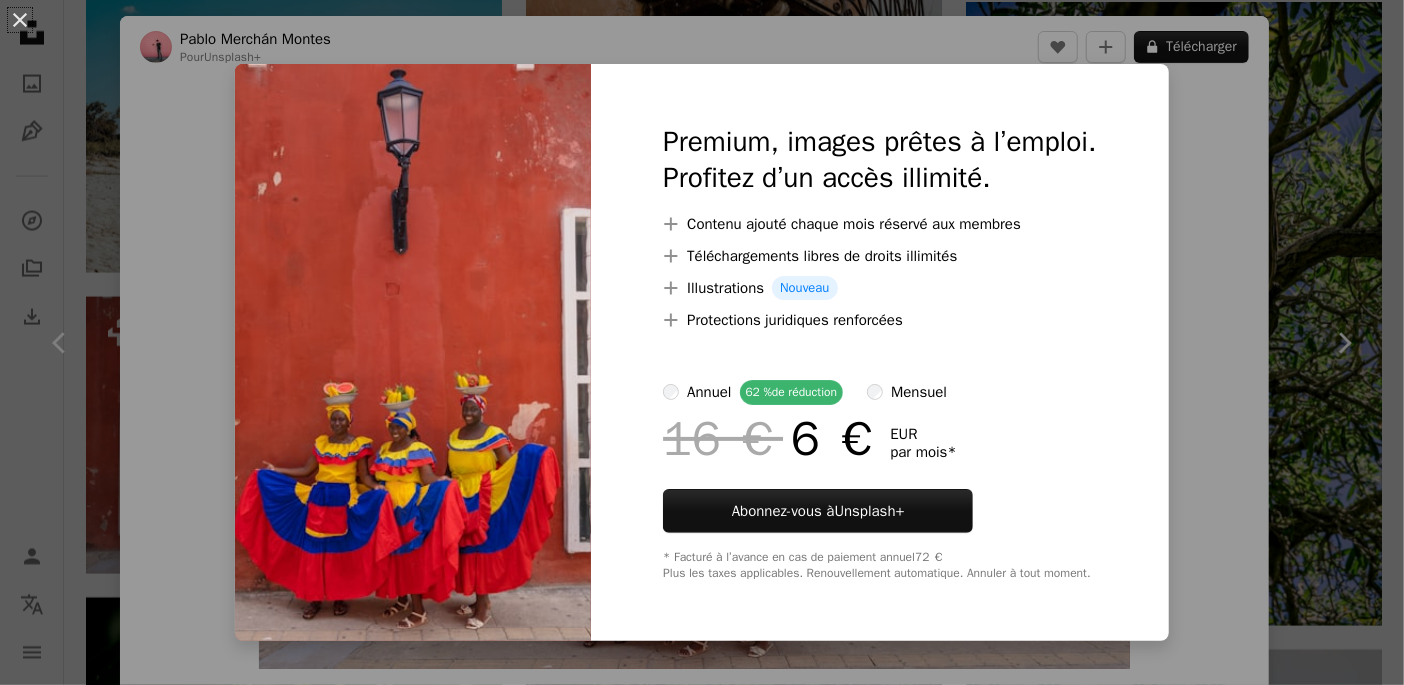 scroll, scrollTop: 1810, scrollLeft: 0, axis: vertical 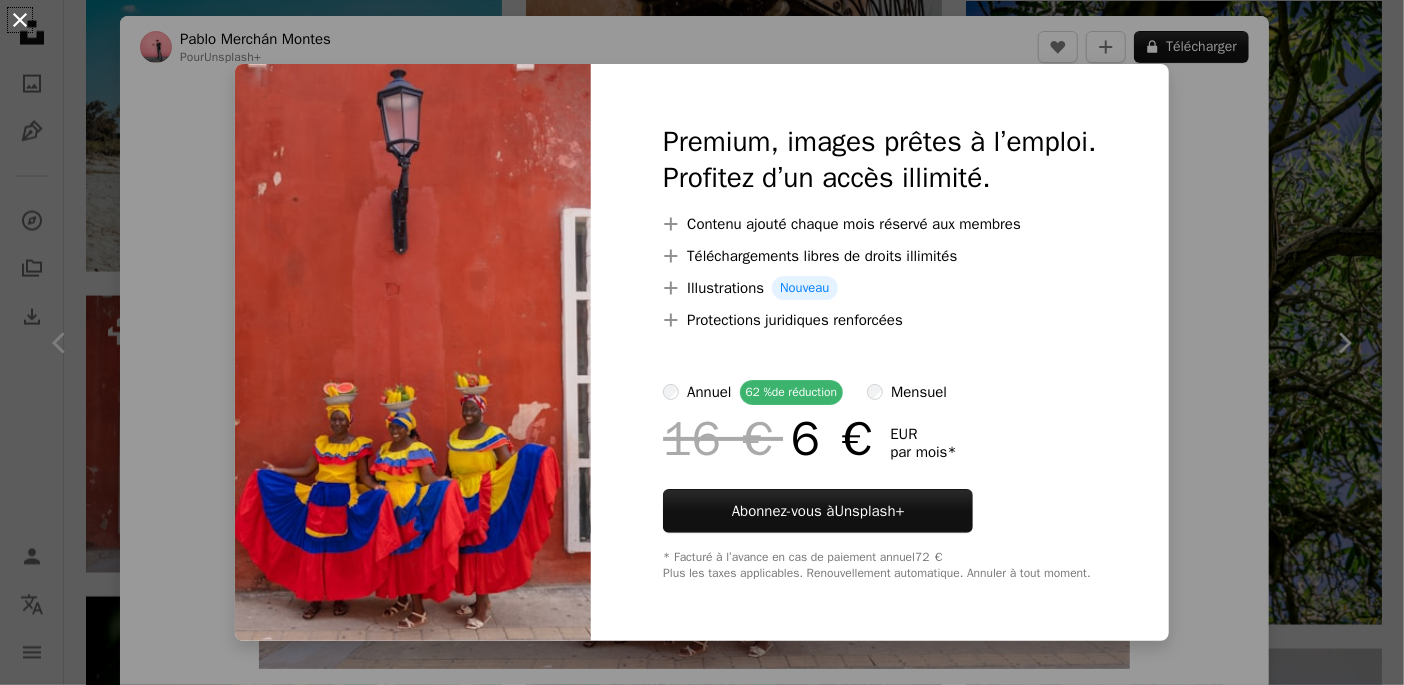 click on "An X shape" at bounding box center (20, 20) 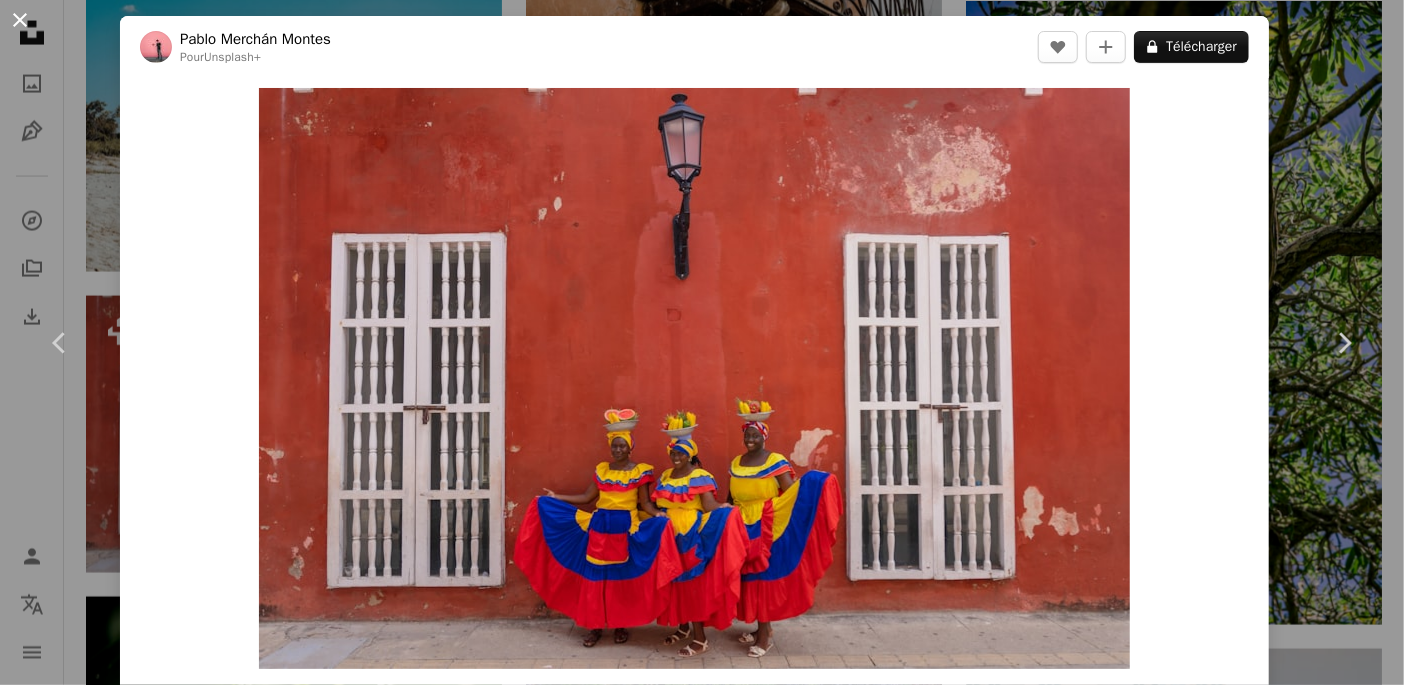 click on "An X shape" at bounding box center (20, 20) 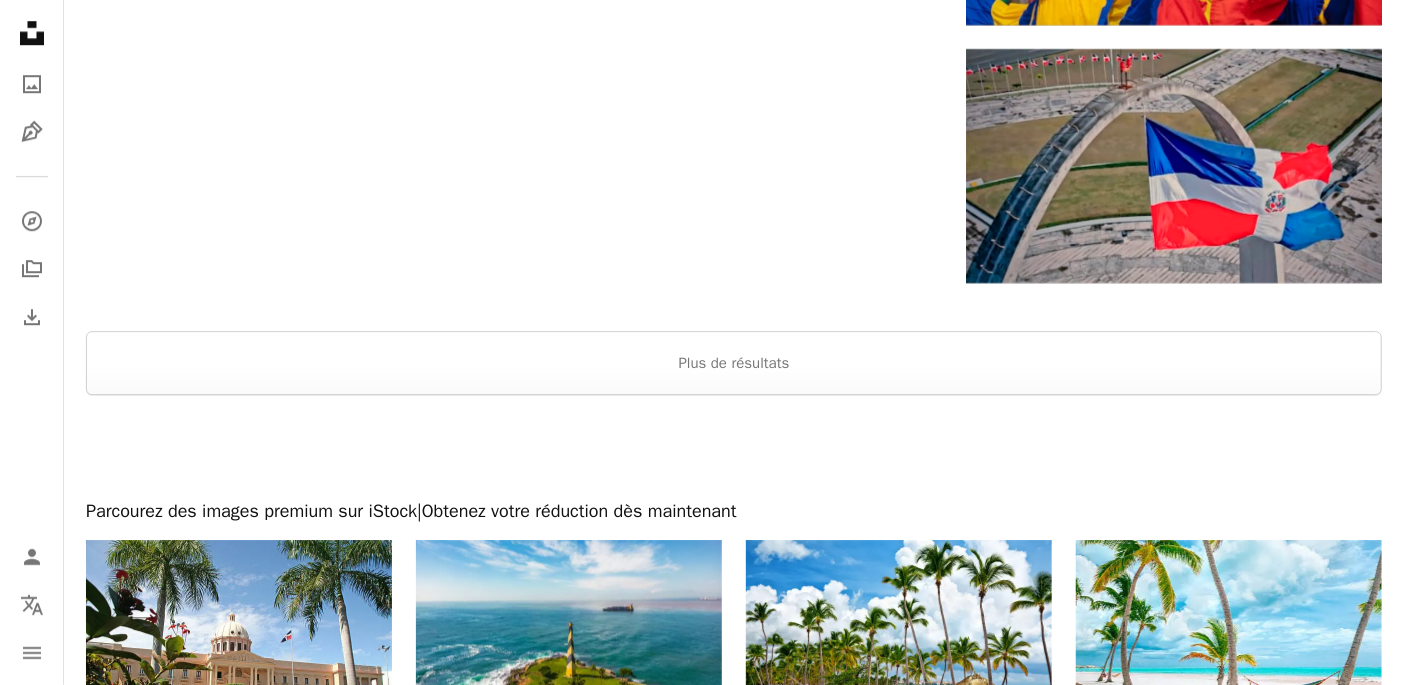 scroll, scrollTop: 3368, scrollLeft: 0, axis: vertical 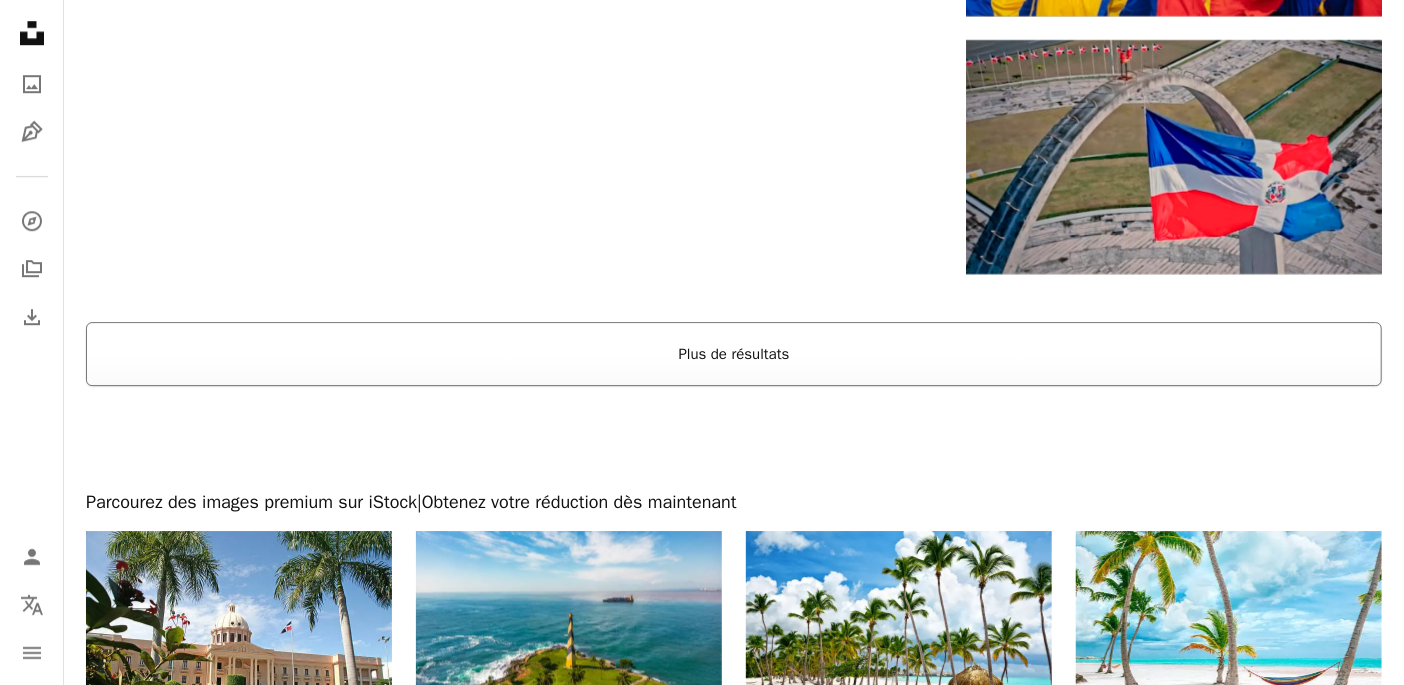 click on "Plus de résultats" at bounding box center (734, 354) 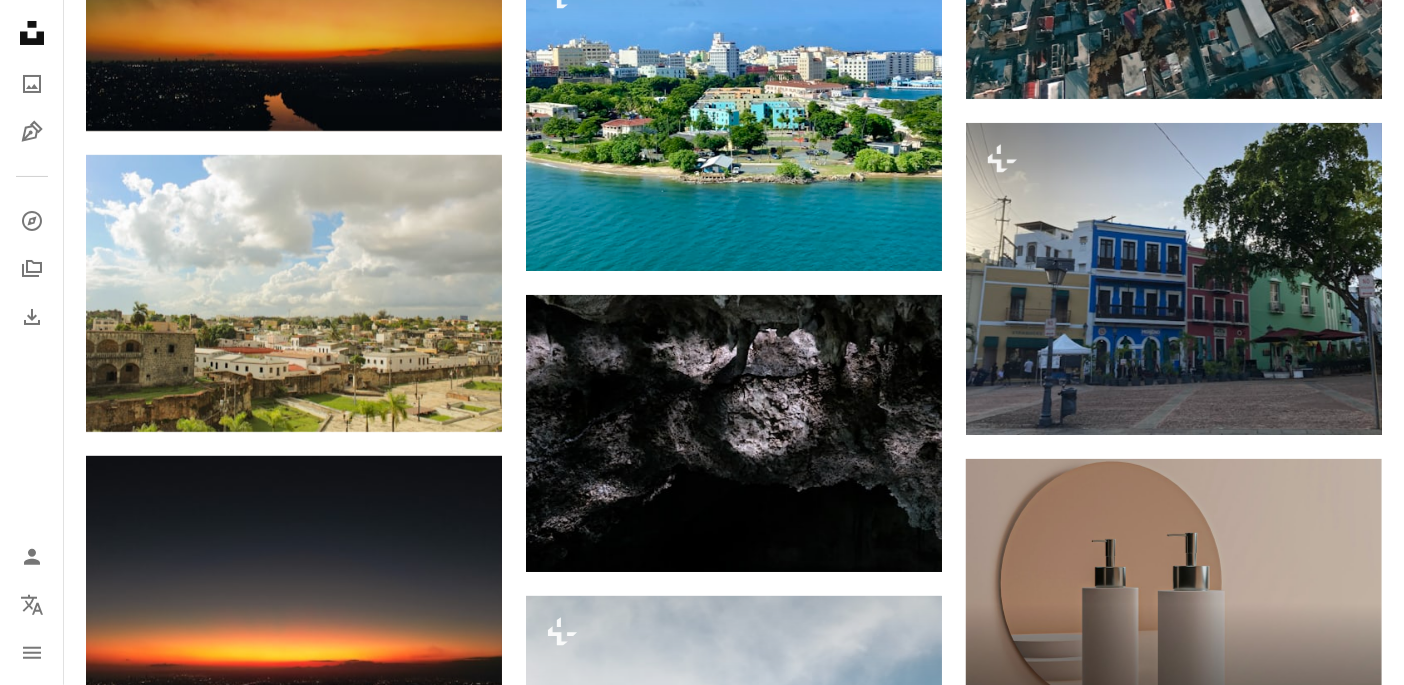 scroll, scrollTop: 8542, scrollLeft: 0, axis: vertical 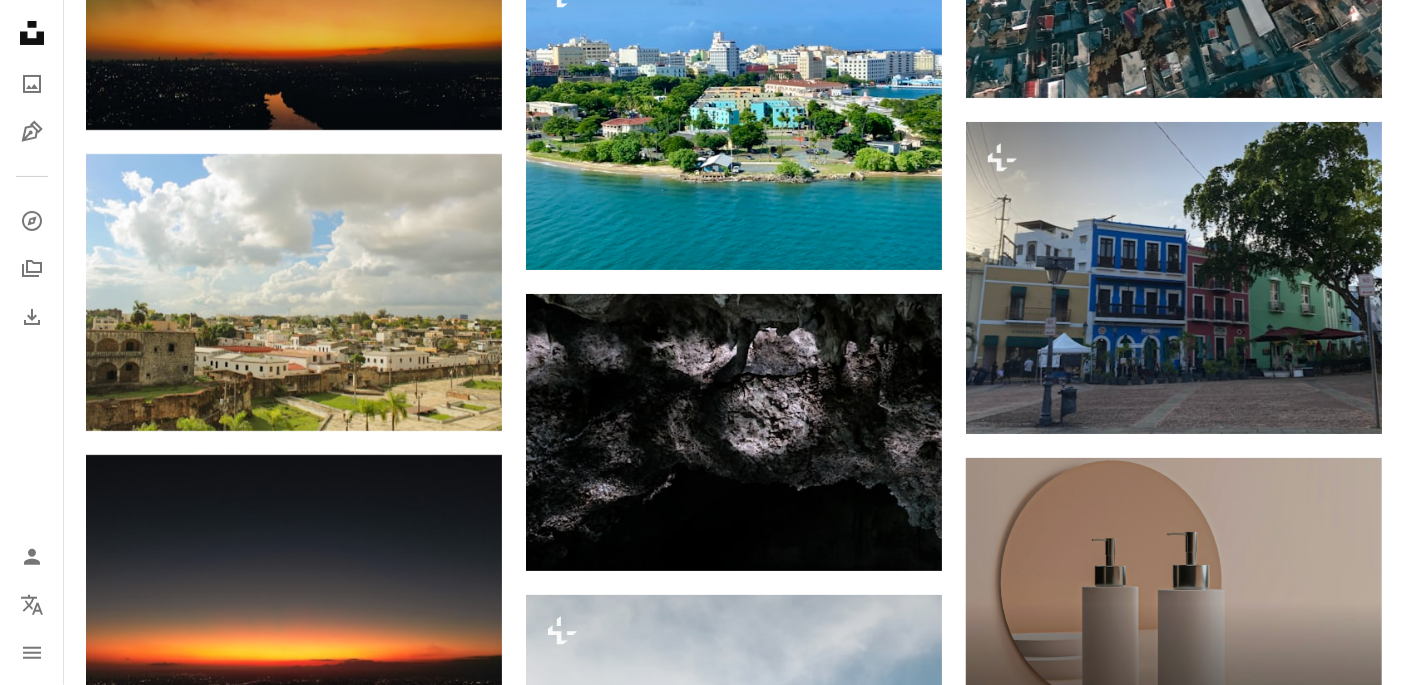 click at bounding box center [1174, 666] 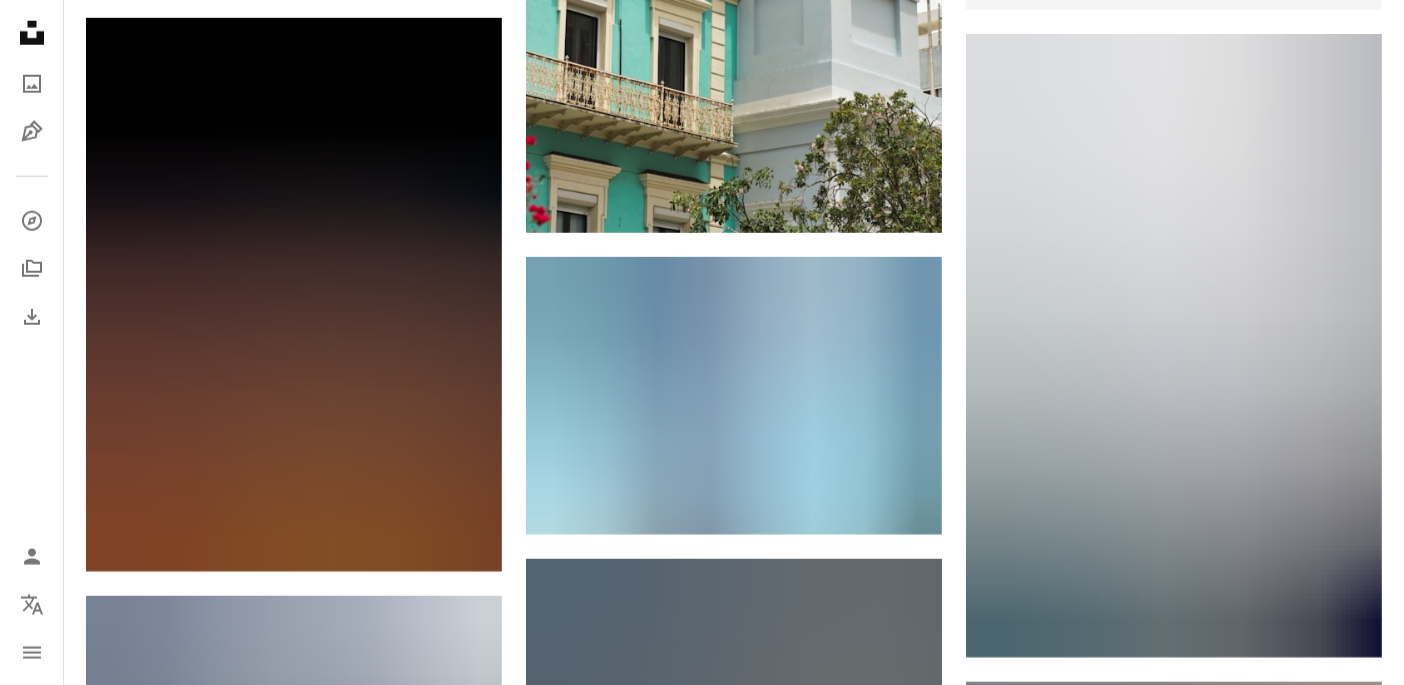 scroll, scrollTop: 9535, scrollLeft: 0, axis: vertical 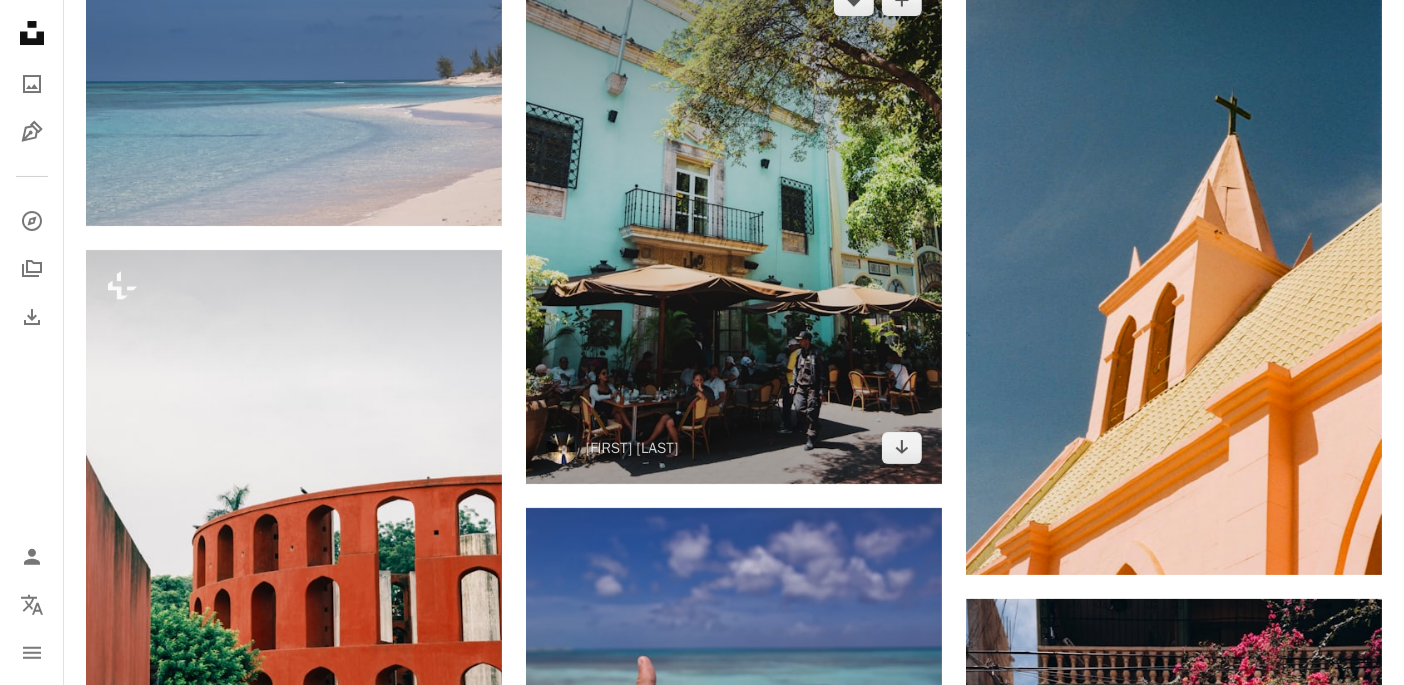 click at bounding box center [734, 224] 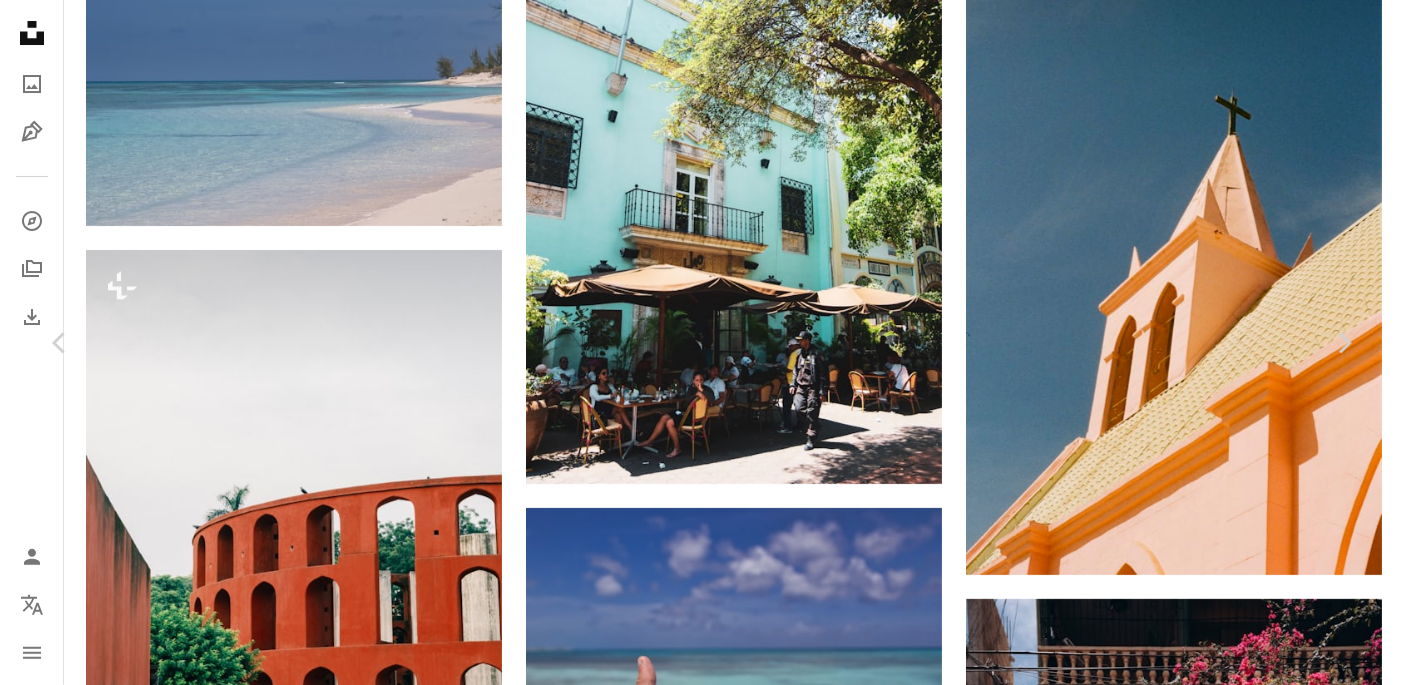 click on "Chevron down" 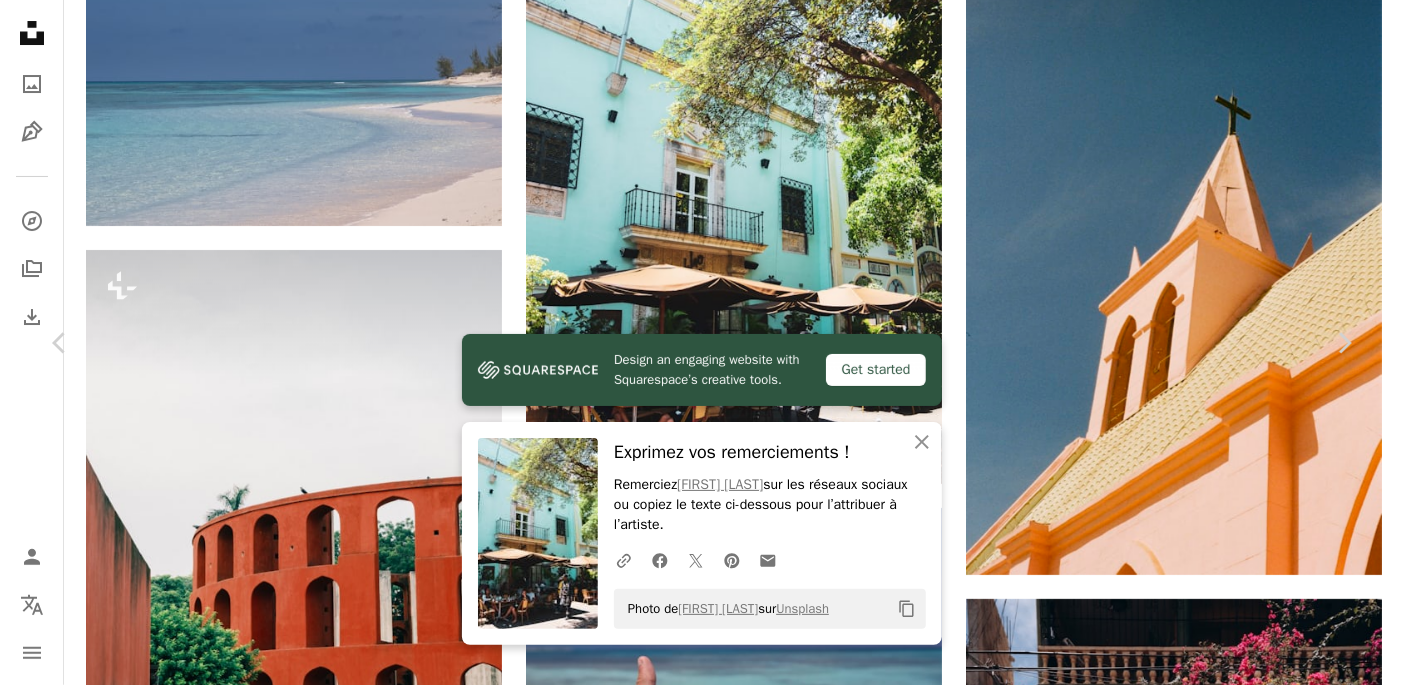click on "A heart" at bounding box center [962, 4833] 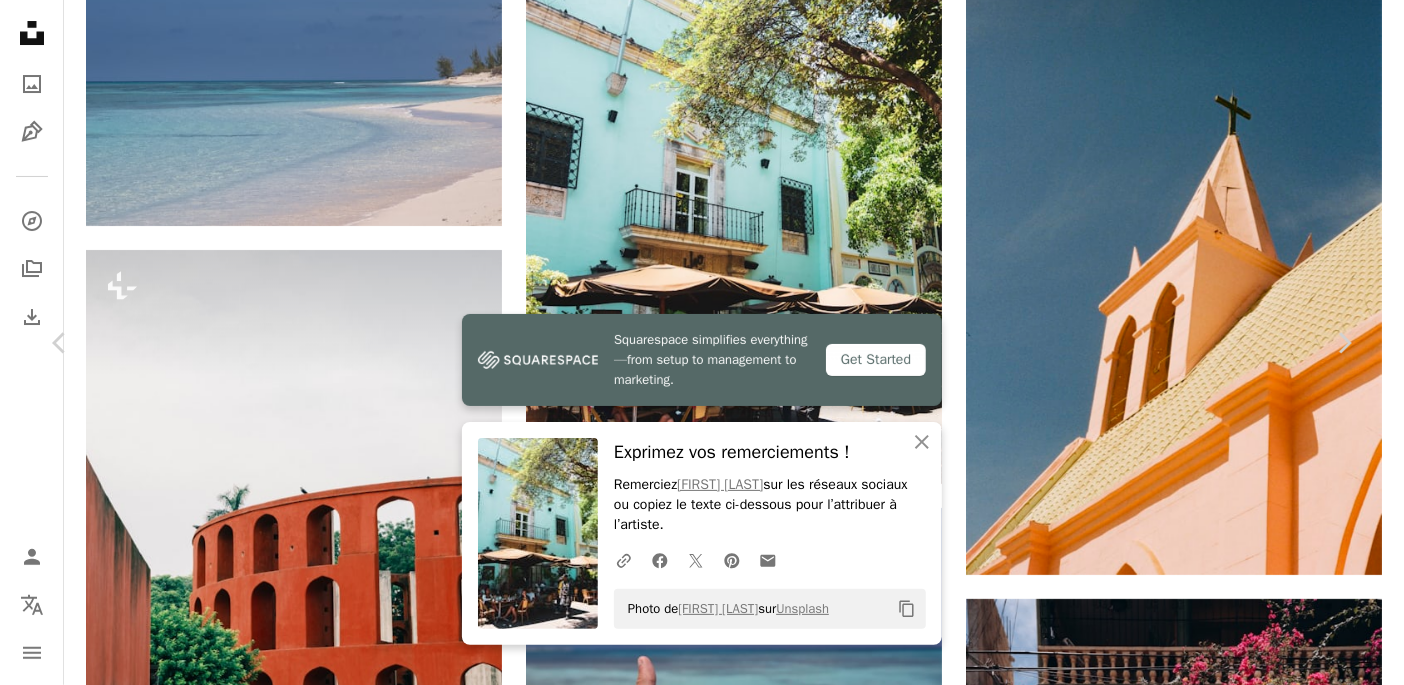 type on "**********" 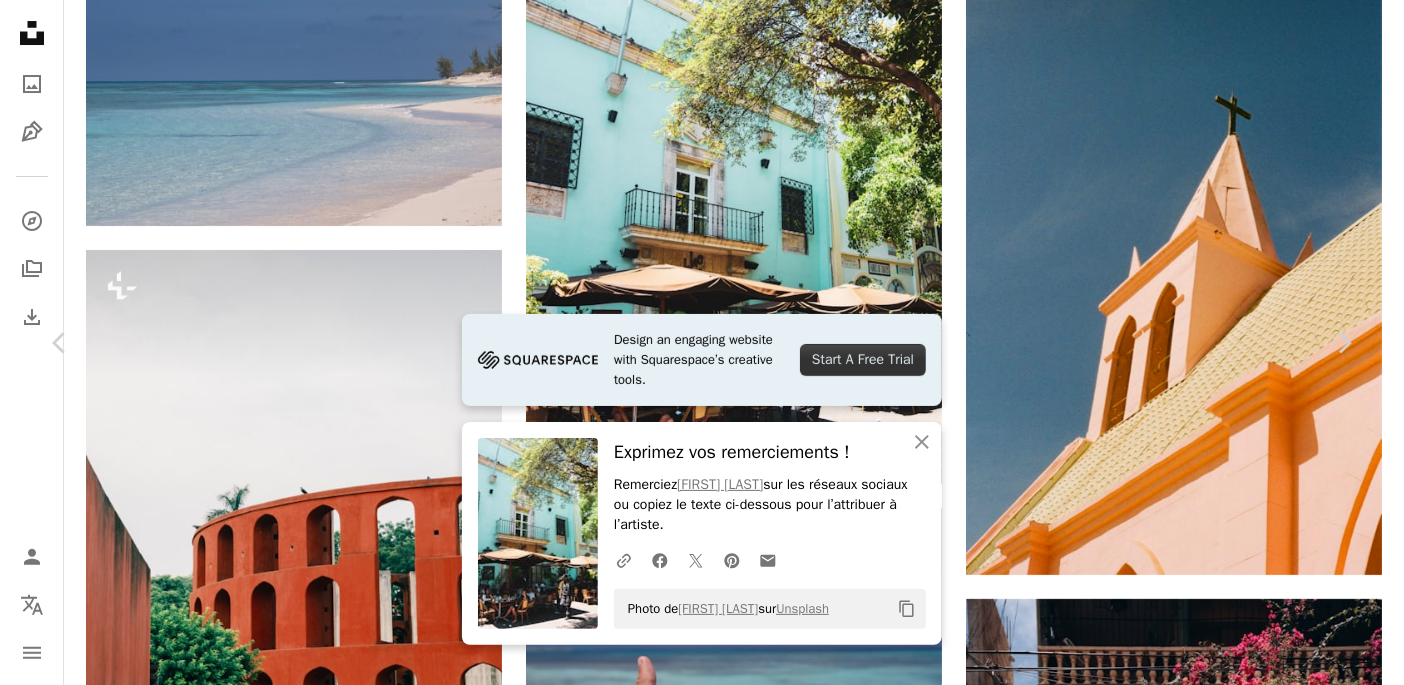 click on "An X shape" at bounding box center [20, 20] 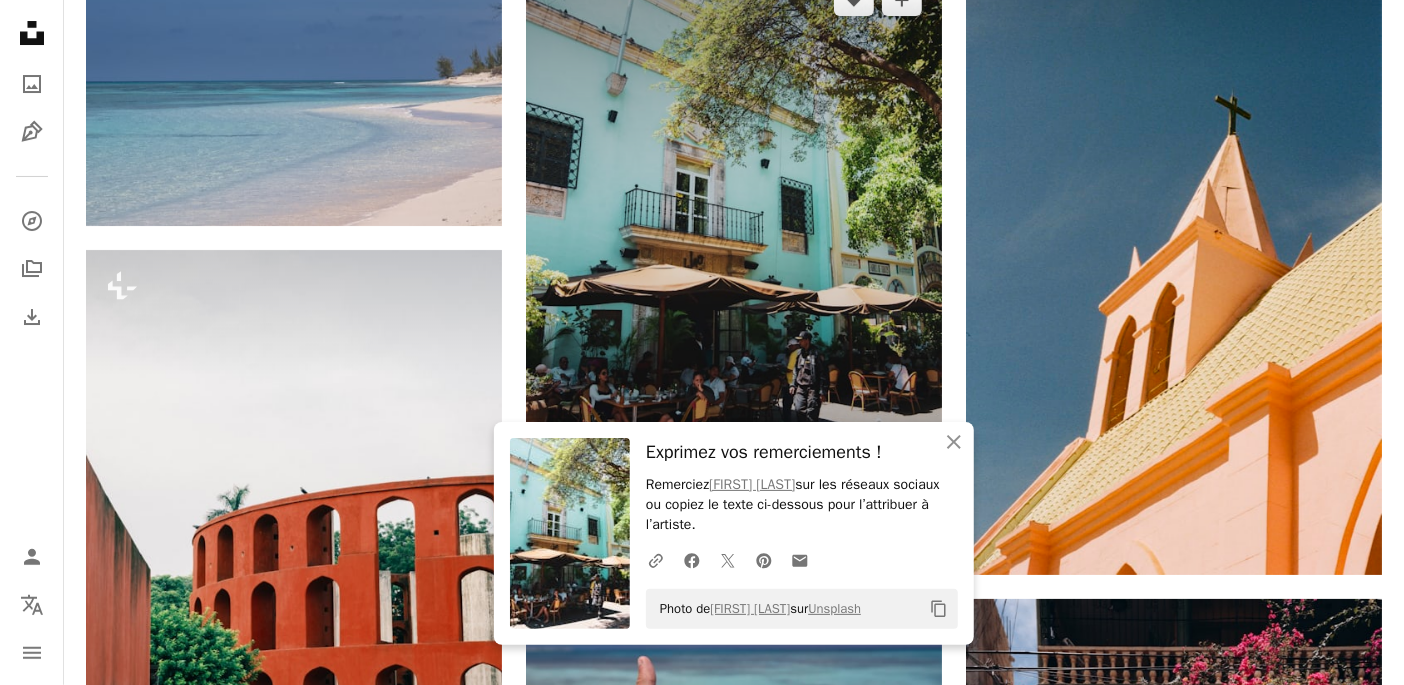 scroll, scrollTop: 16733, scrollLeft: 0, axis: vertical 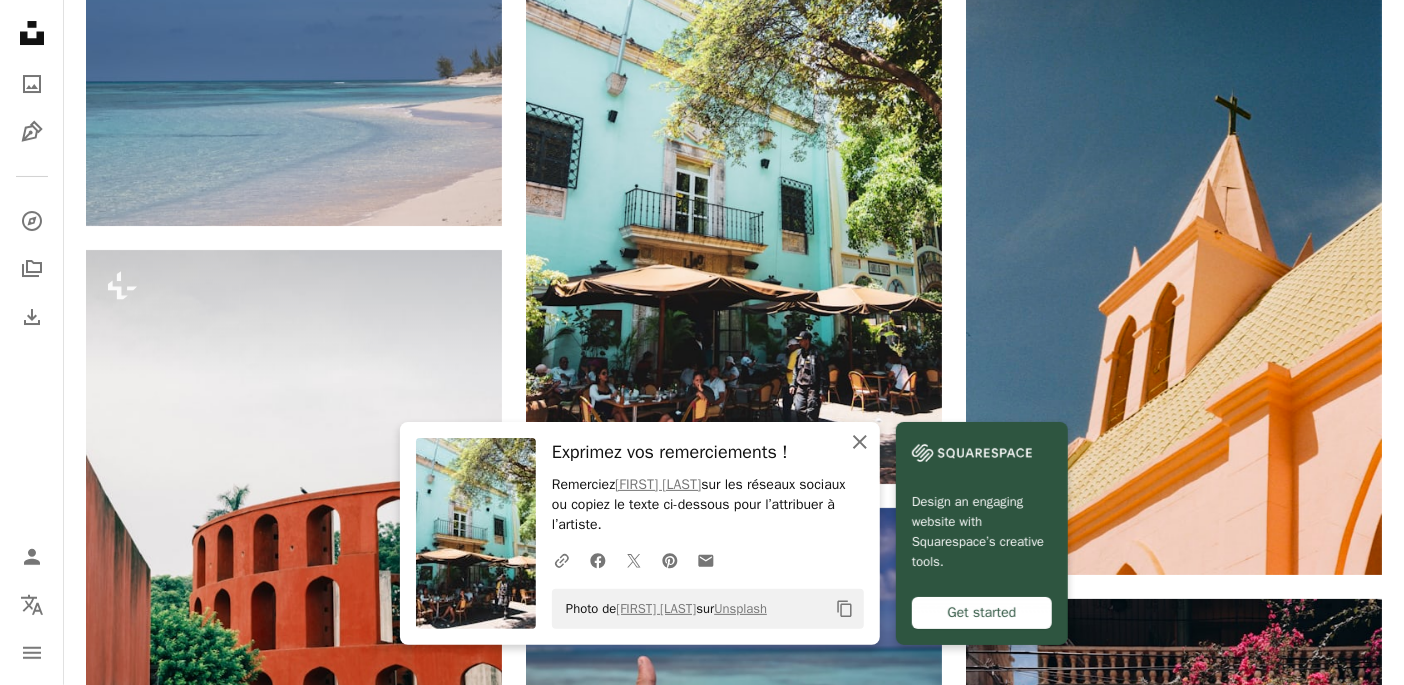 drag, startPoint x: 864, startPoint y: 437, endPoint x: 1417, endPoint y: 481, distance: 554.7477 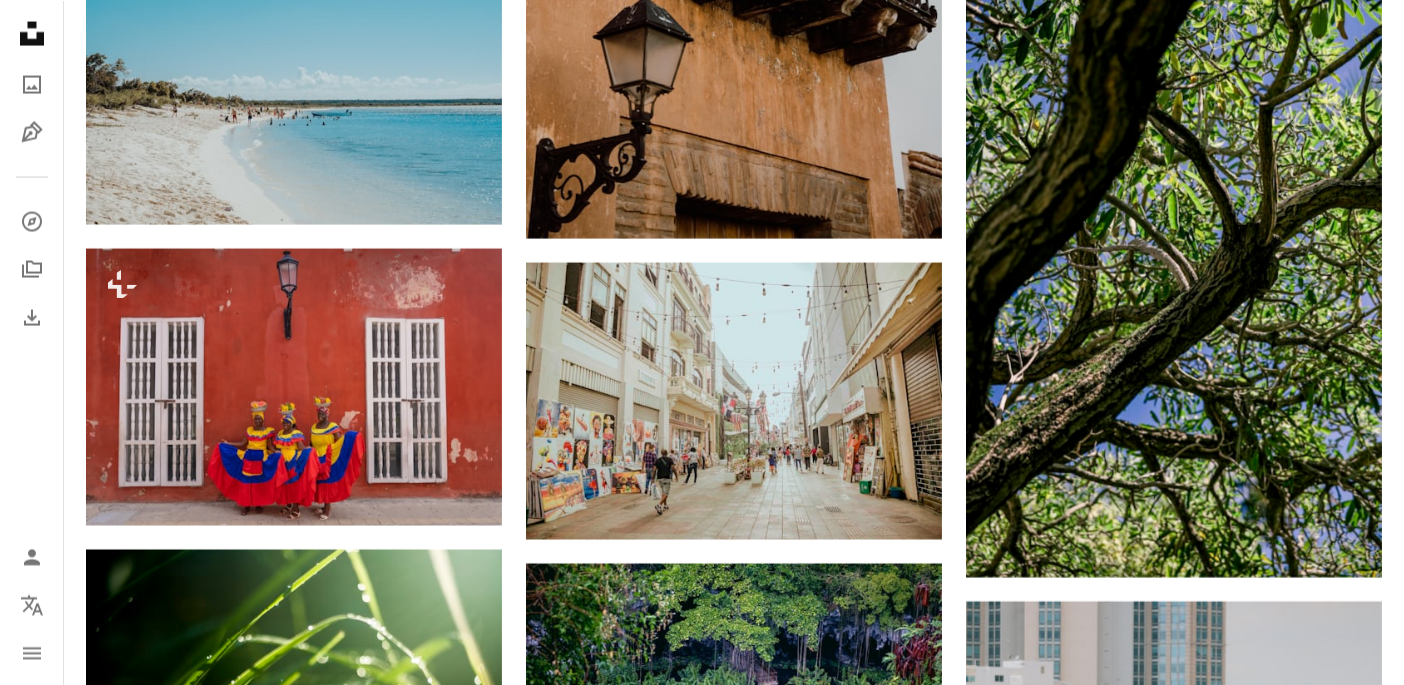 scroll, scrollTop: 0, scrollLeft: 0, axis: both 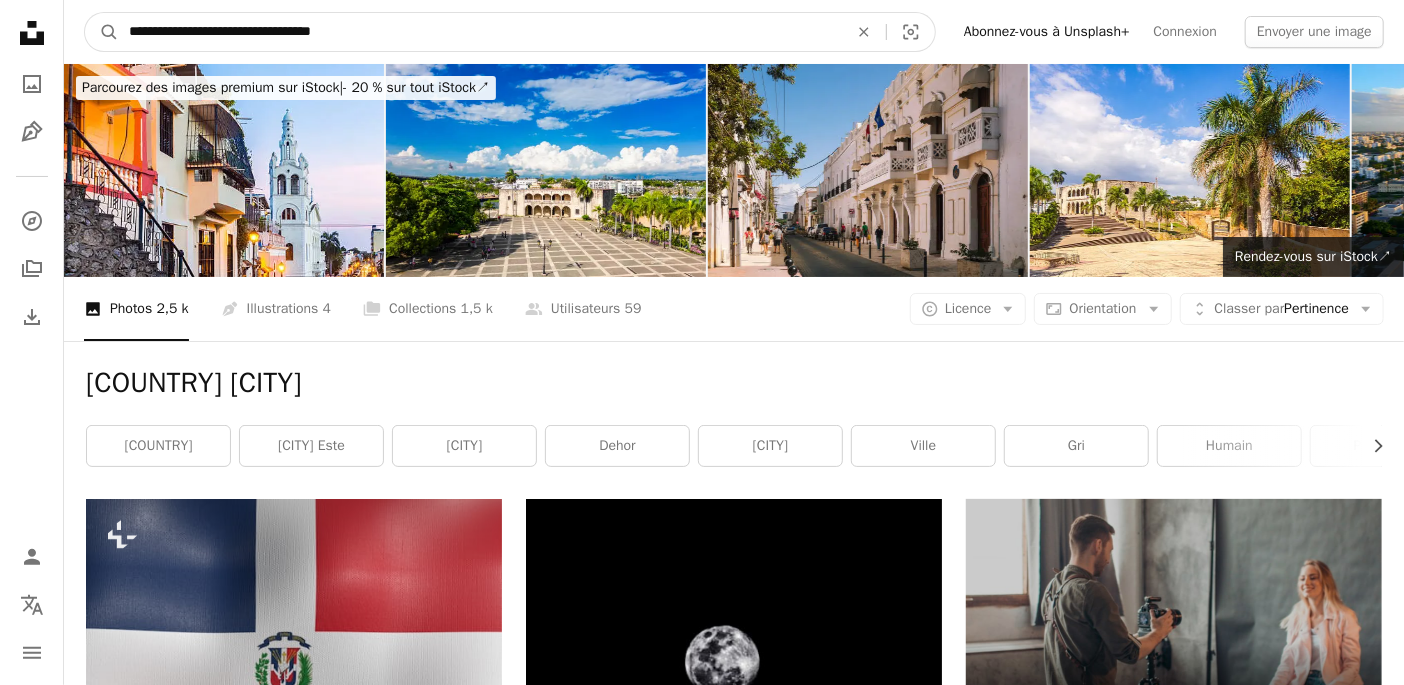 drag, startPoint x: 388, startPoint y: 28, endPoint x: 280, endPoint y: 27, distance: 108.00463 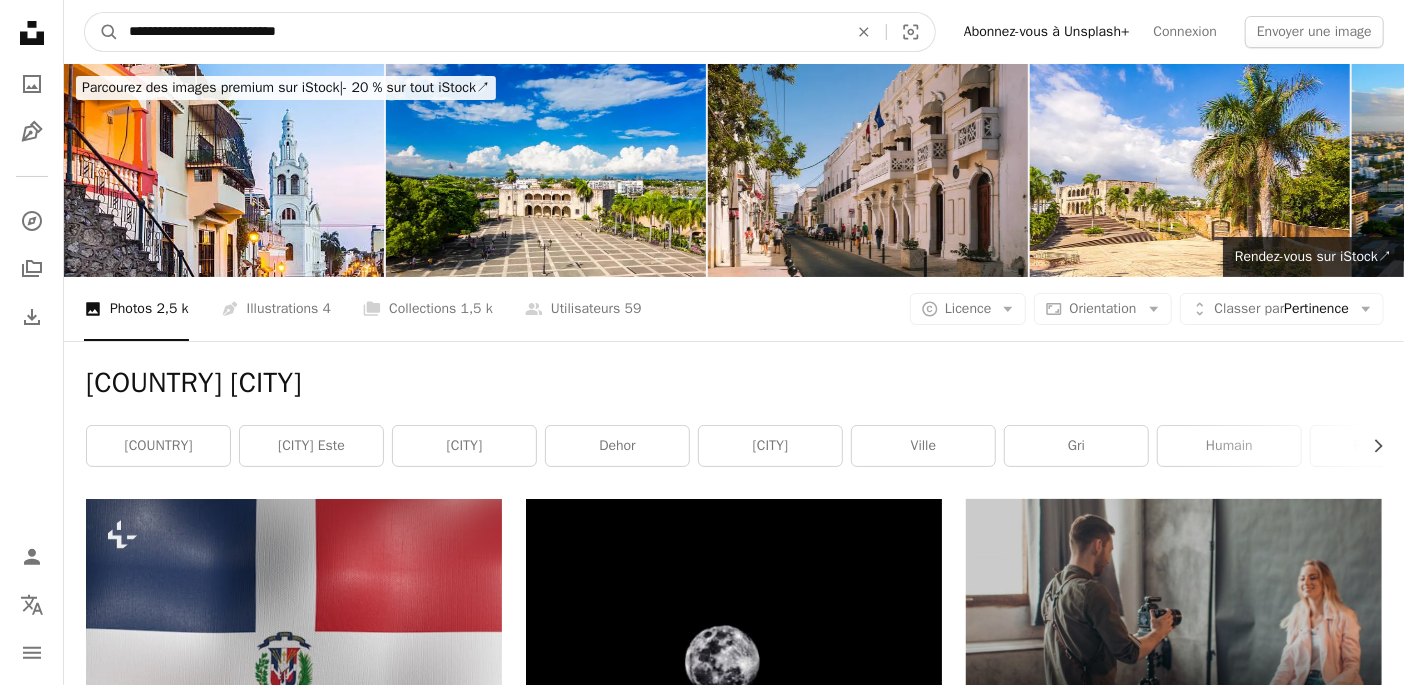 type on "**********" 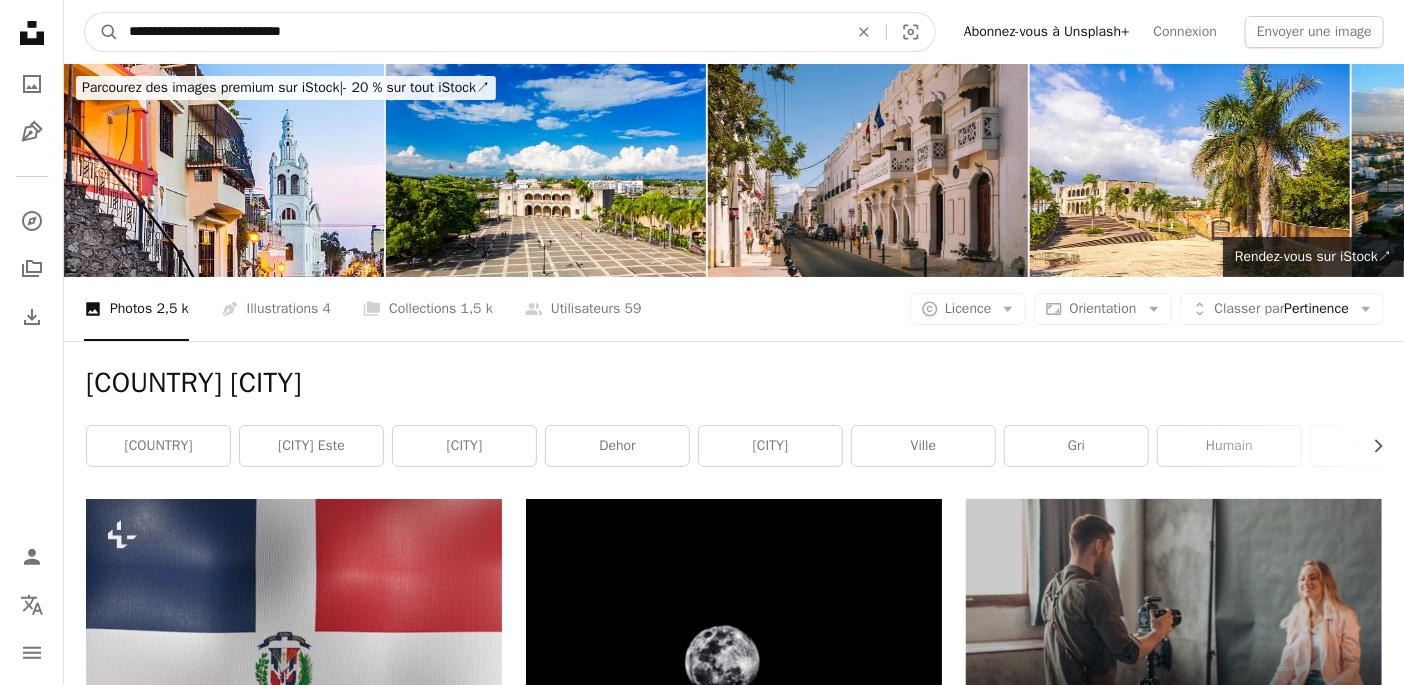 click on "A magnifying glass" at bounding box center [102, 32] 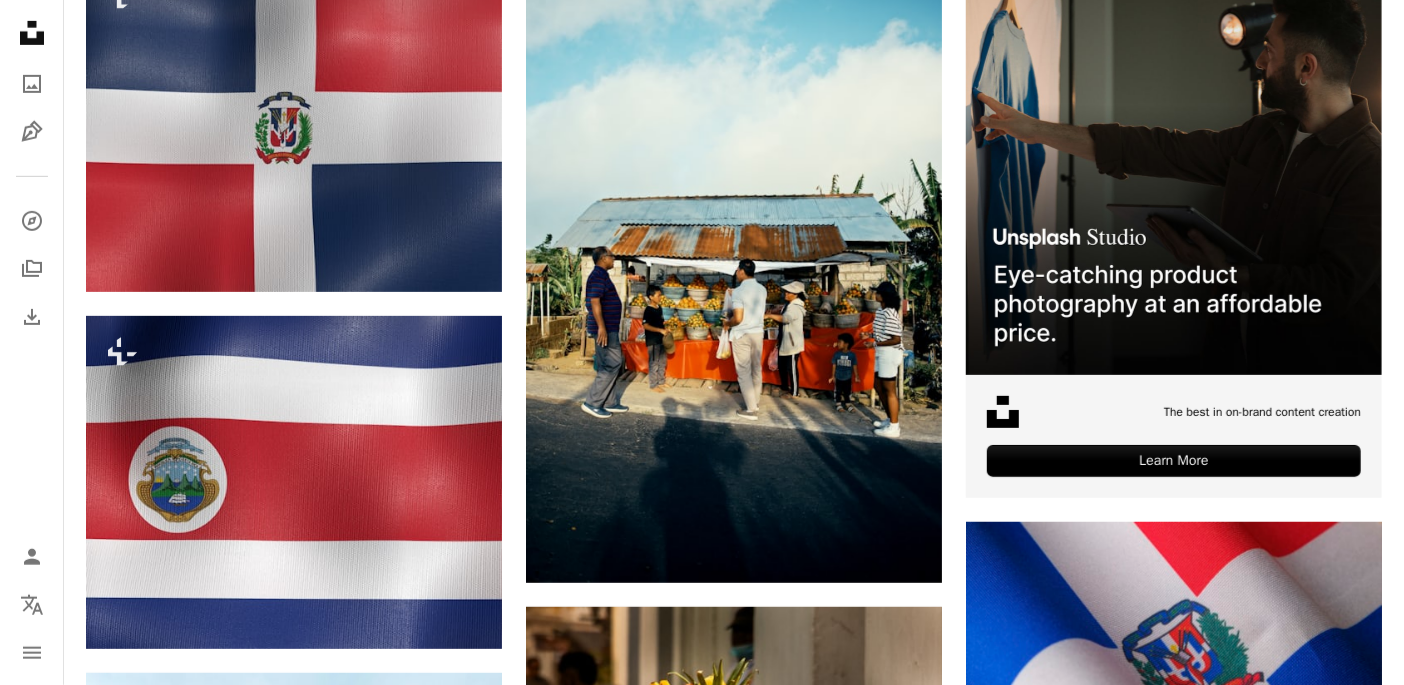 scroll, scrollTop: 548, scrollLeft: 0, axis: vertical 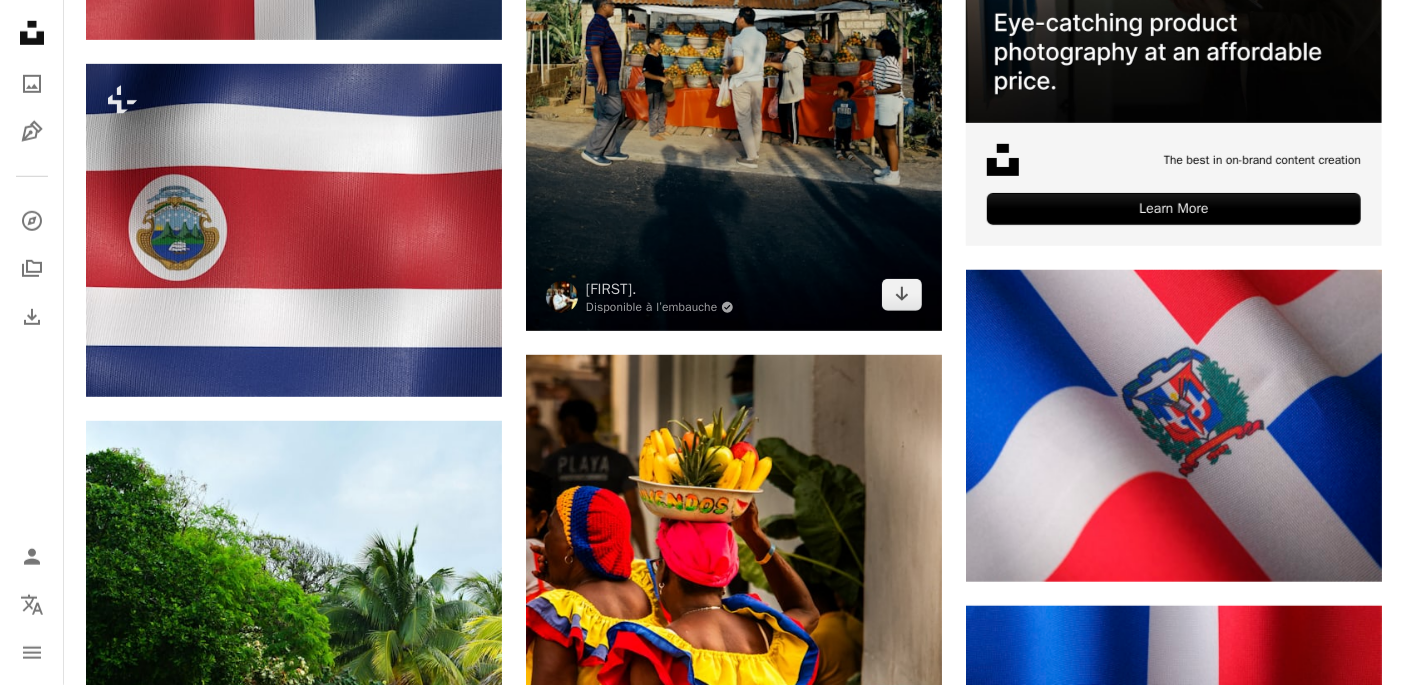 click at bounding box center [734, 19] 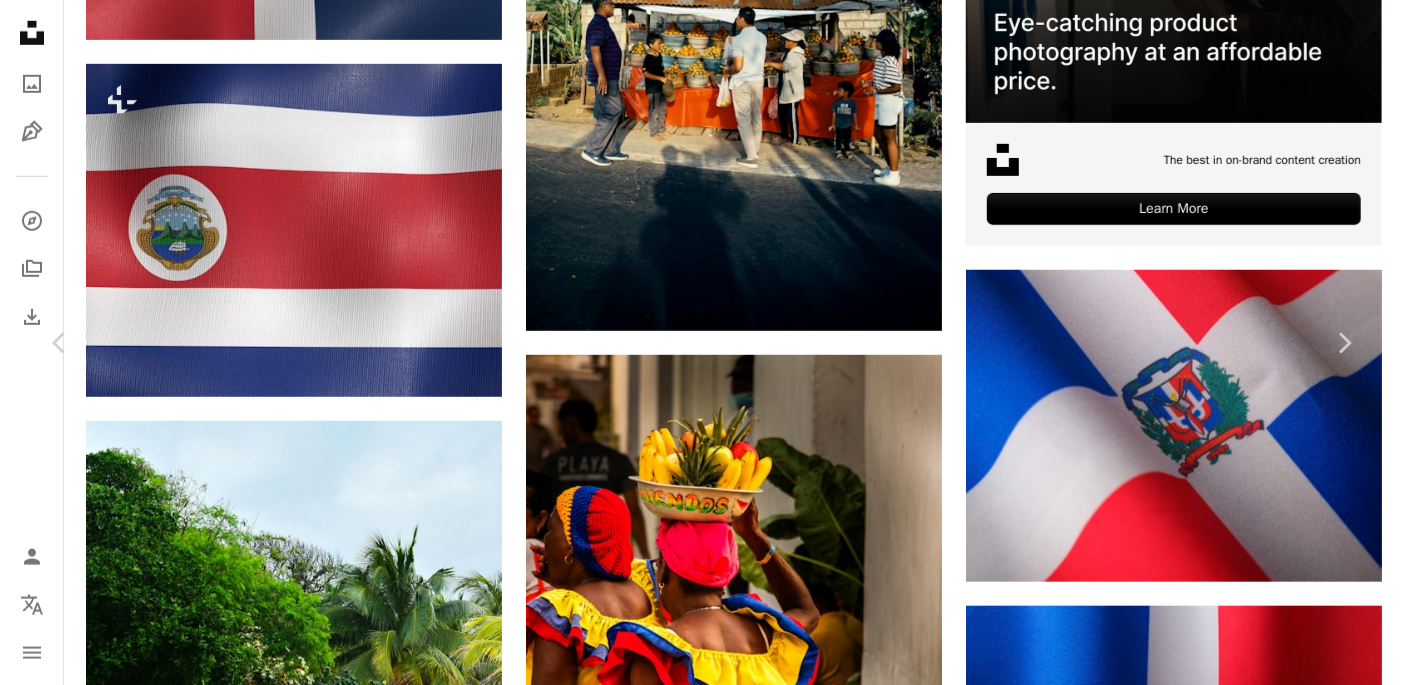 click on "Chevron down" 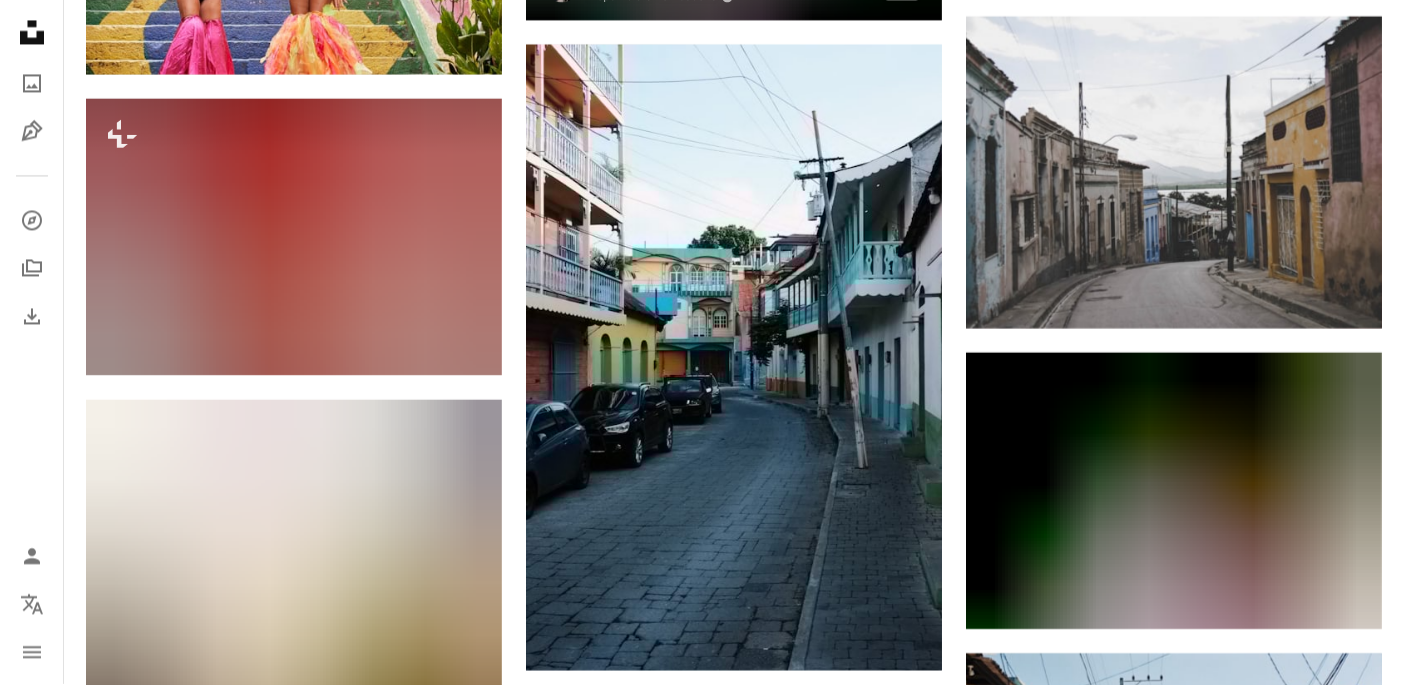 scroll, scrollTop: 2366, scrollLeft: 0, axis: vertical 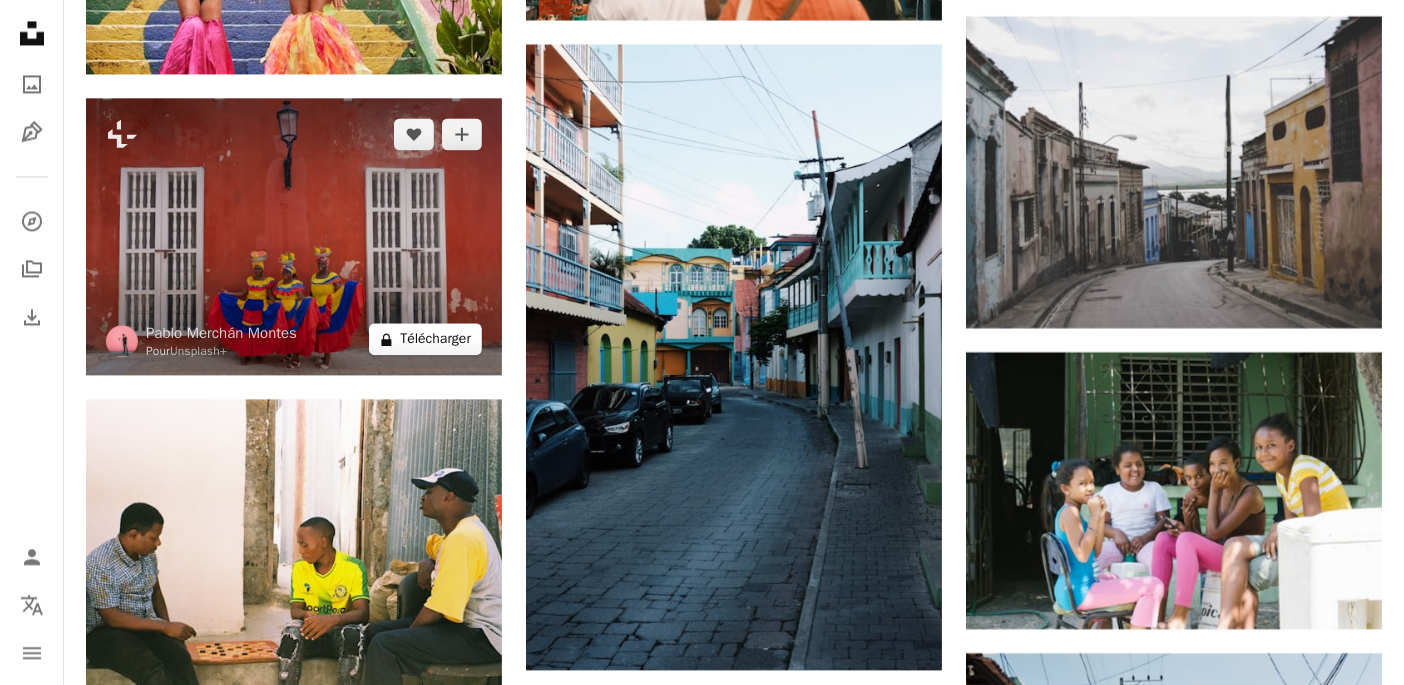 click on "A lock Télécharger" at bounding box center (425, 339) 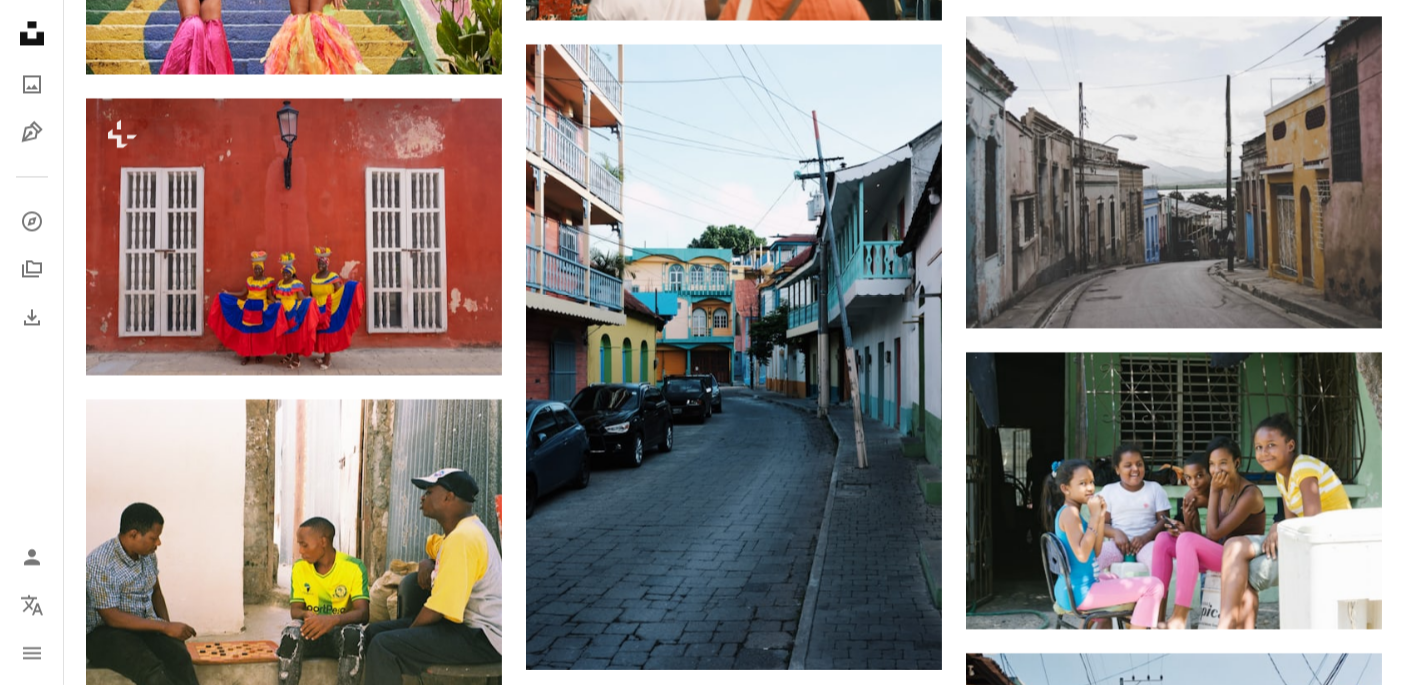 click on "An X shape" at bounding box center (20, 20) 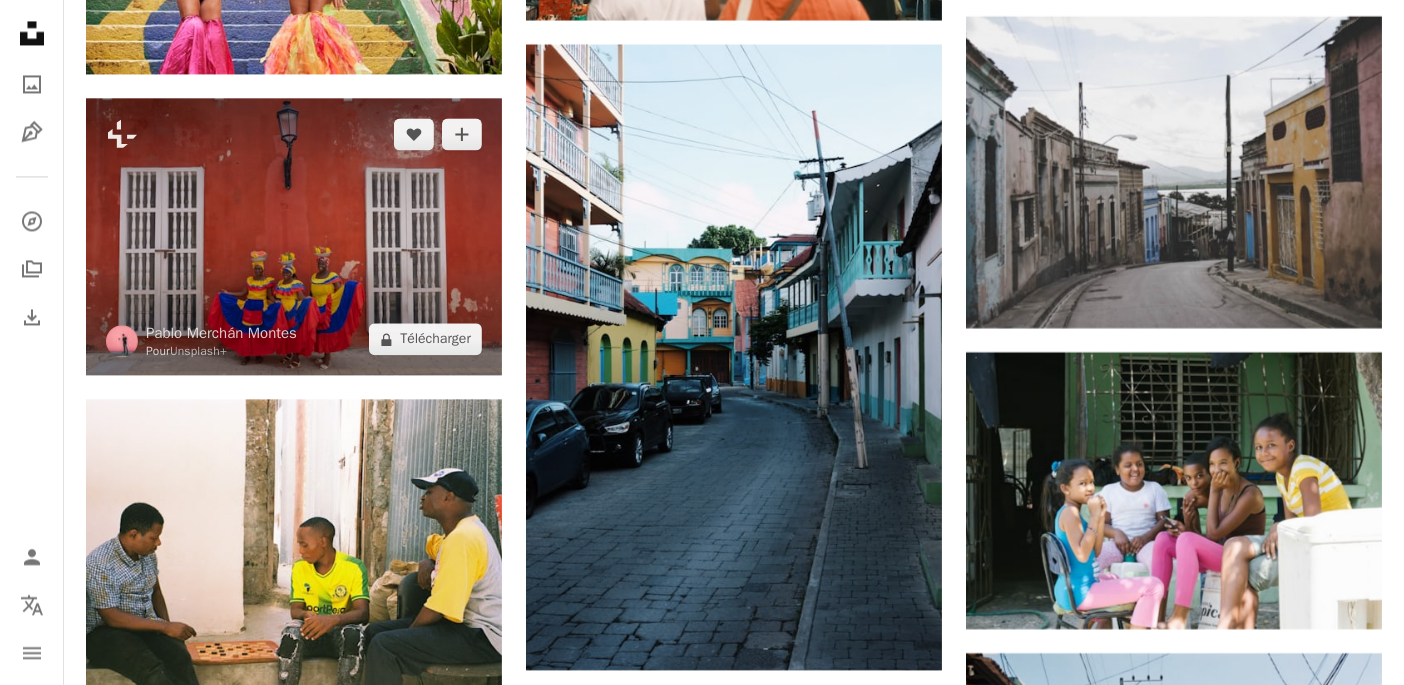 click at bounding box center (294, 236) 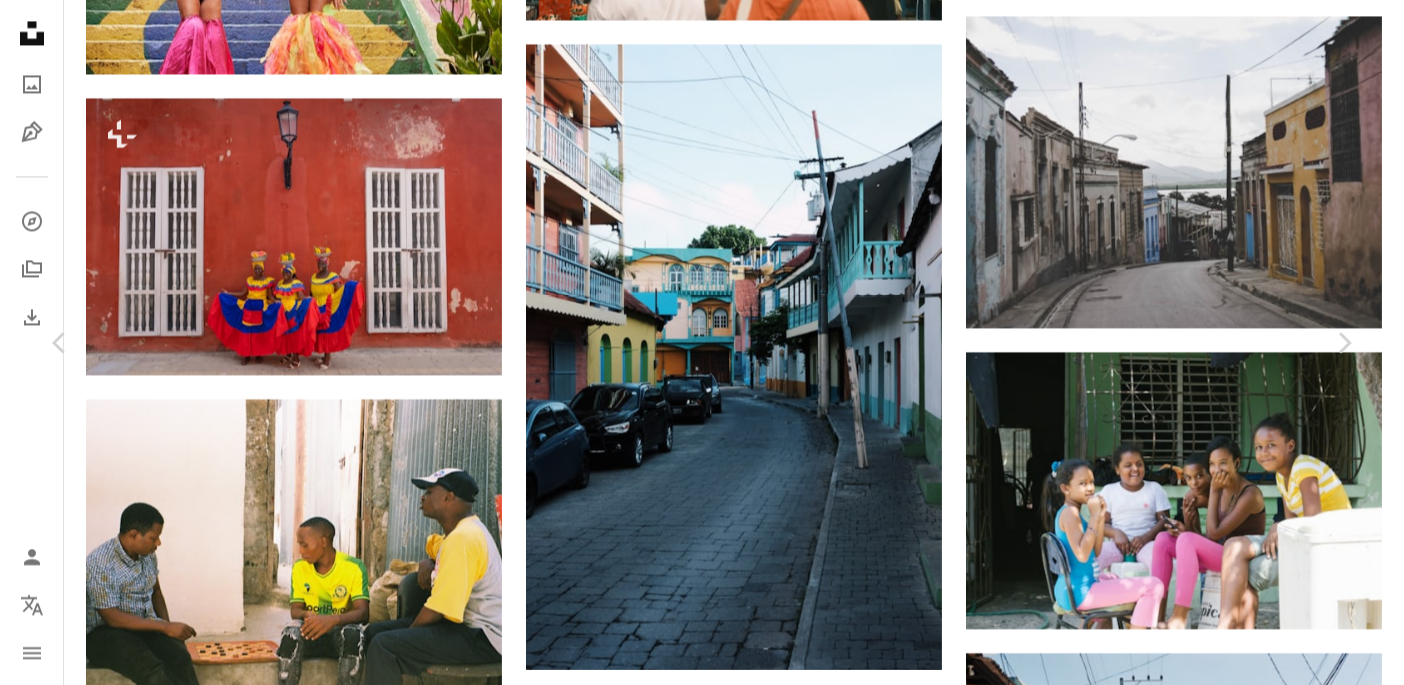 click on "A lock Télécharger" at bounding box center [1191, 5166] 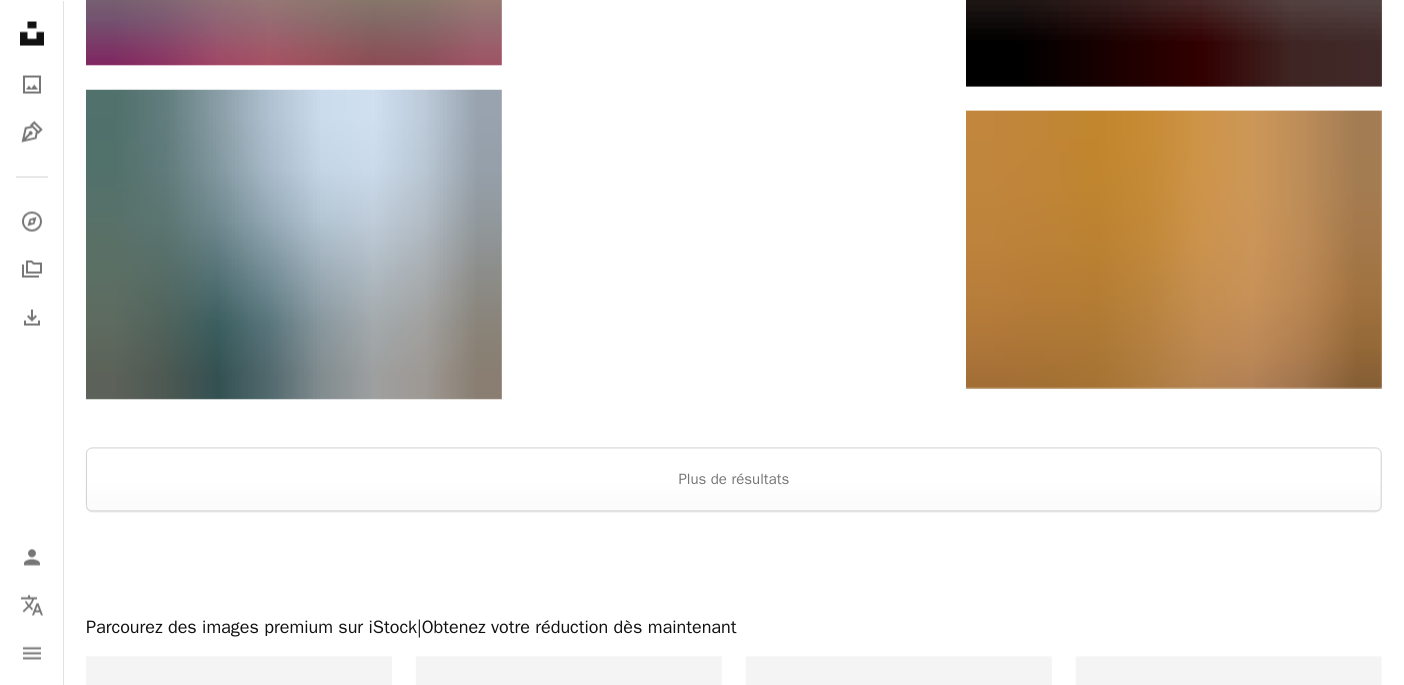 scroll, scrollTop: 6169, scrollLeft: 0, axis: vertical 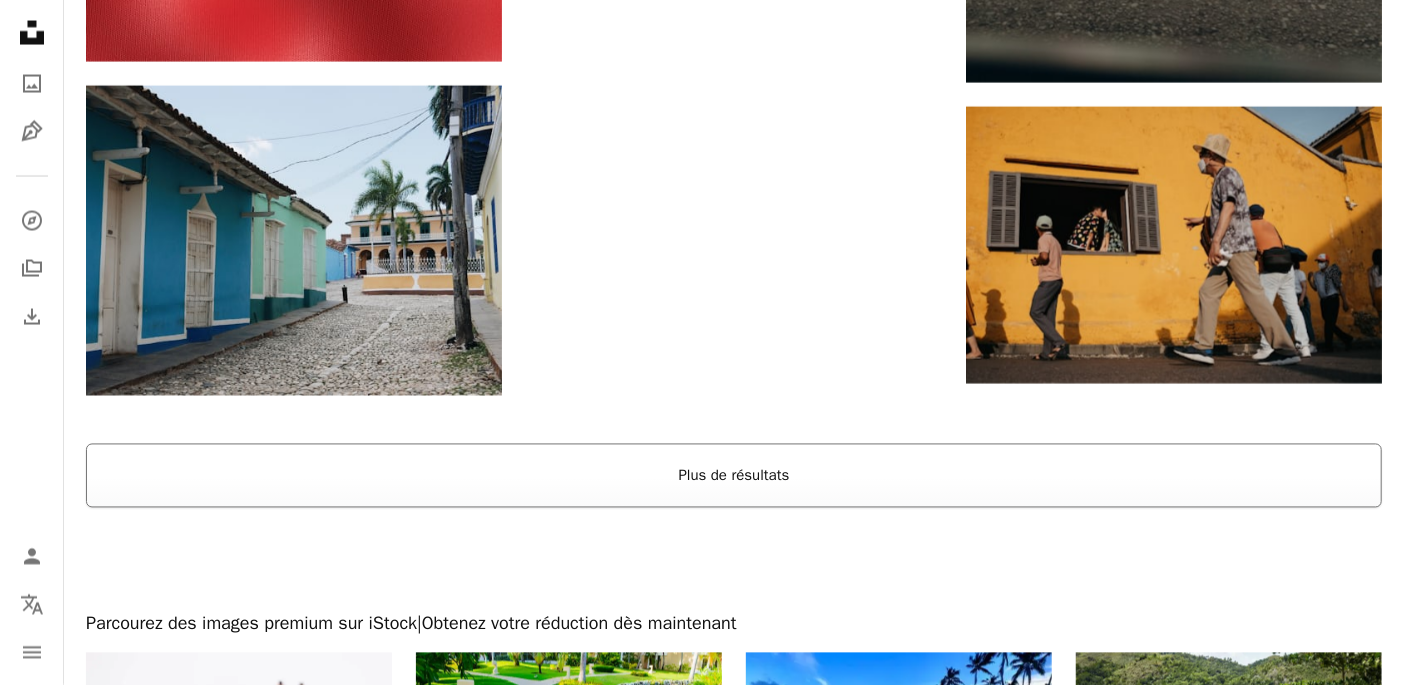 click on "Plus de résultats" at bounding box center (734, 476) 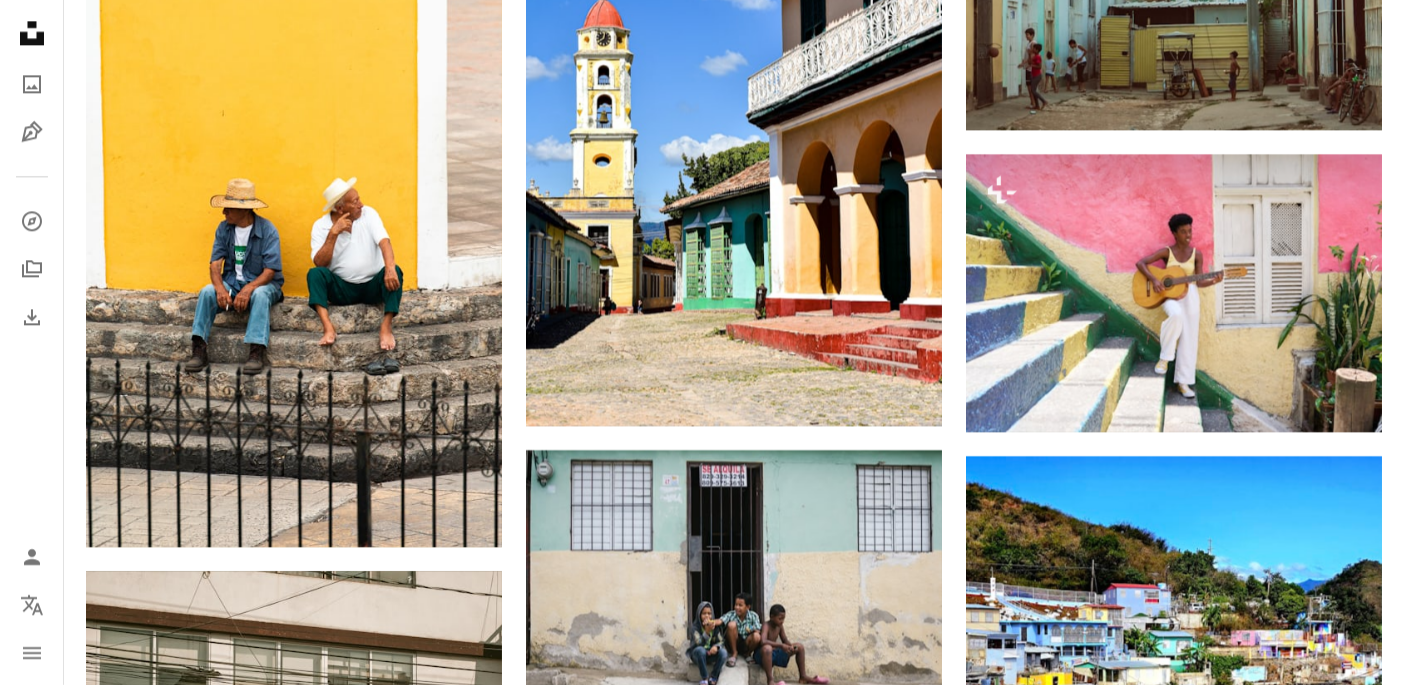 scroll, scrollTop: 6955, scrollLeft: 0, axis: vertical 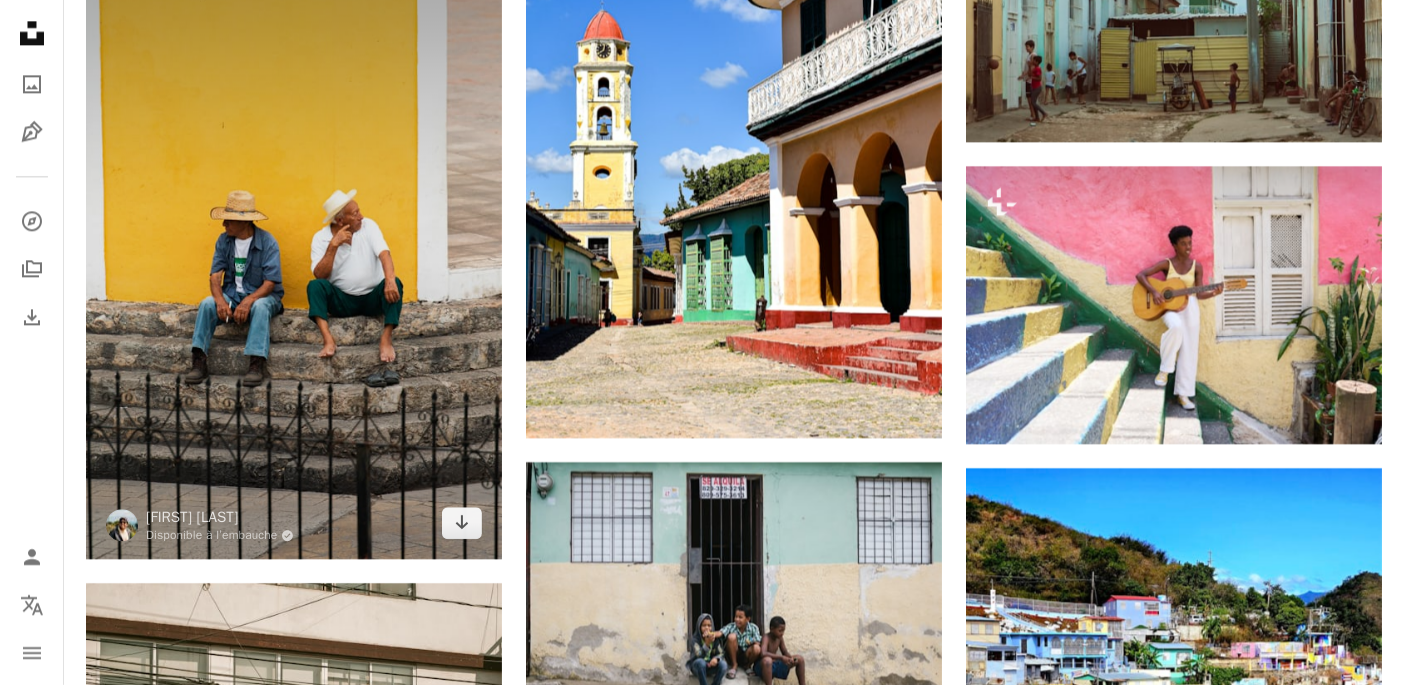 click at bounding box center (294, 247) 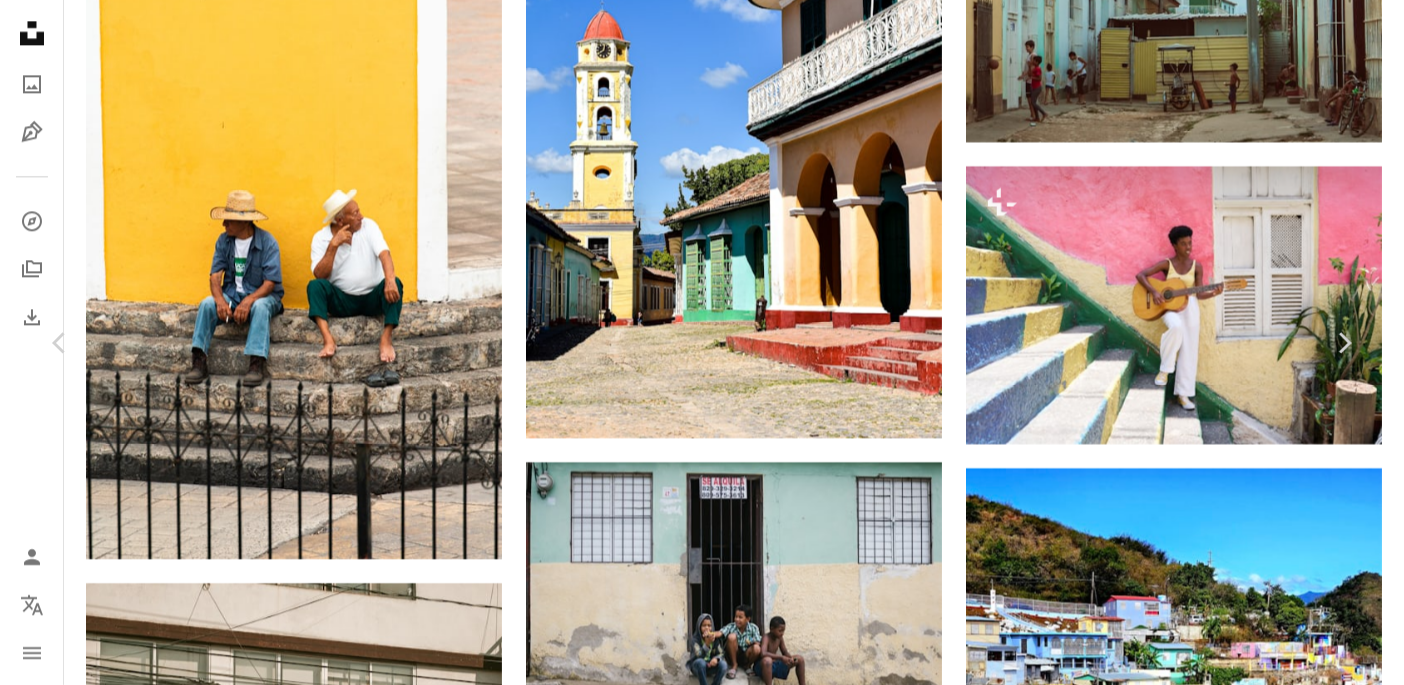 click on "An X shape" at bounding box center [20, 20] 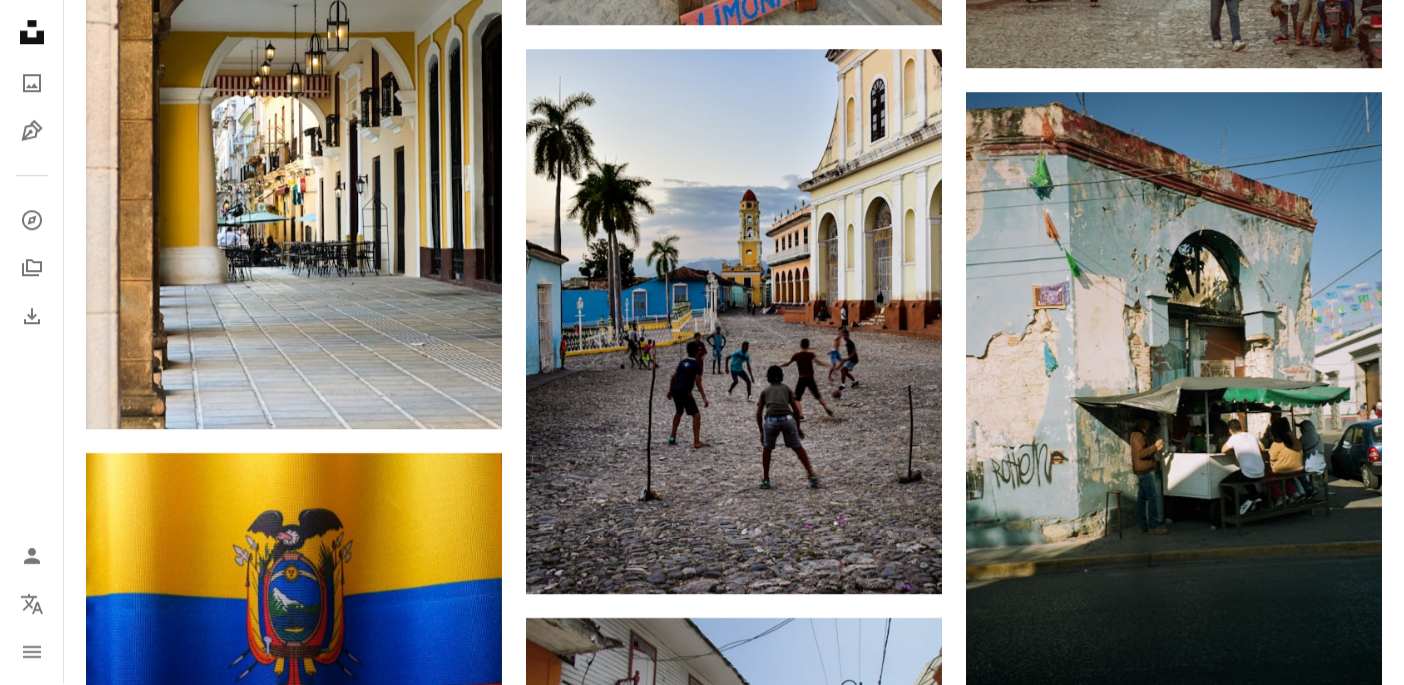 scroll, scrollTop: 20101, scrollLeft: 0, axis: vertical 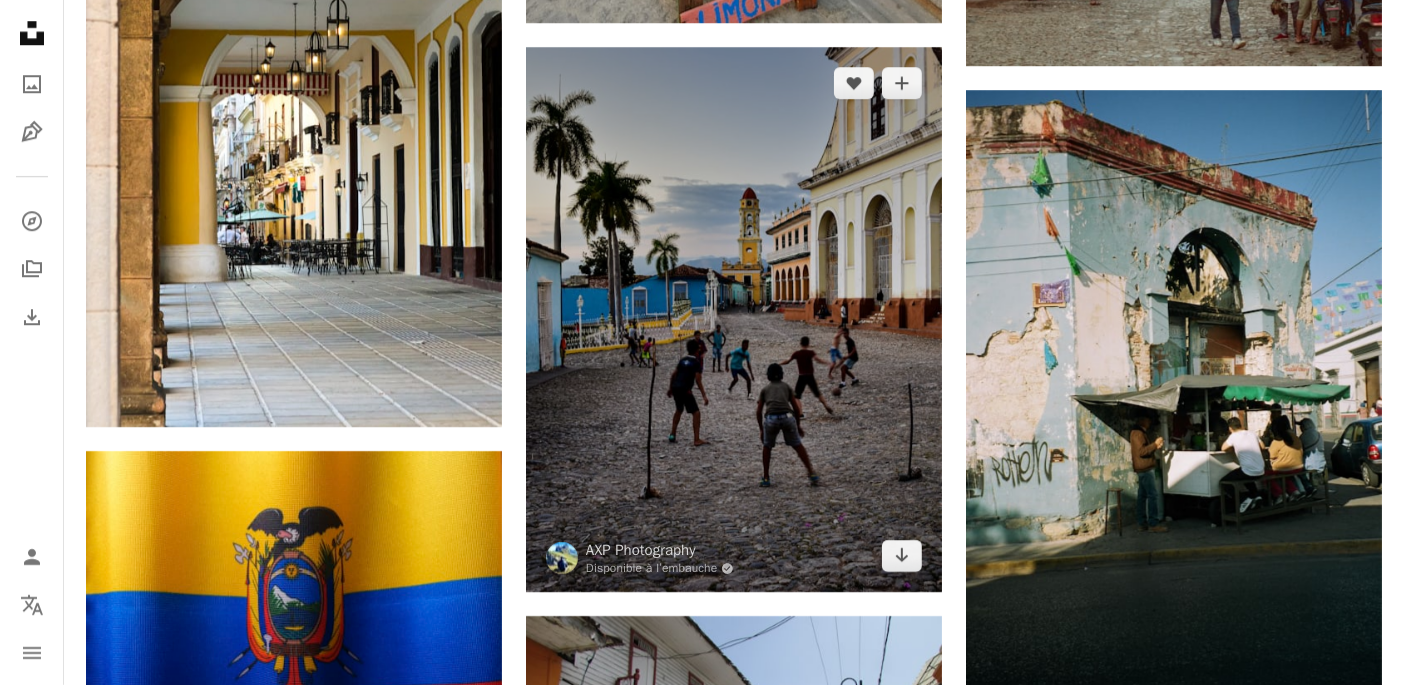 click at bounding box center (734, 319) 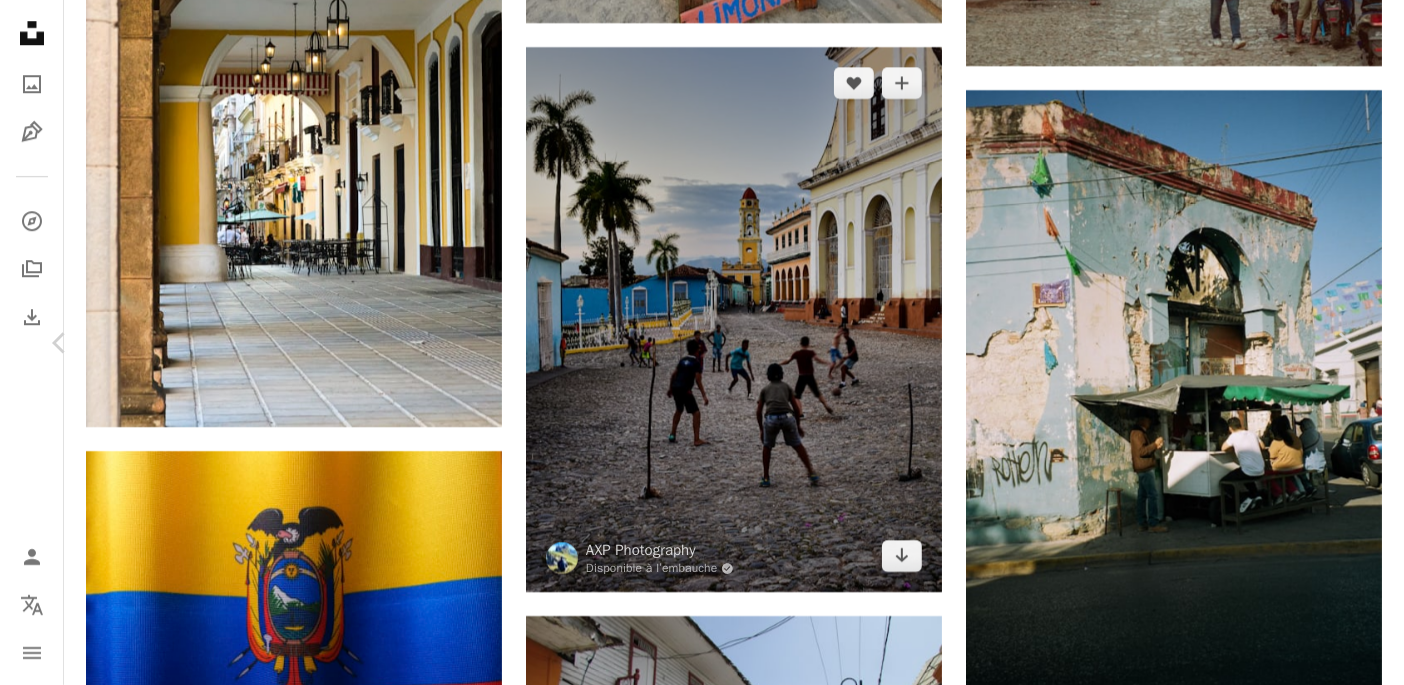 scroll, scrollTop: 3, scrollLeft: 0, axis: vertical 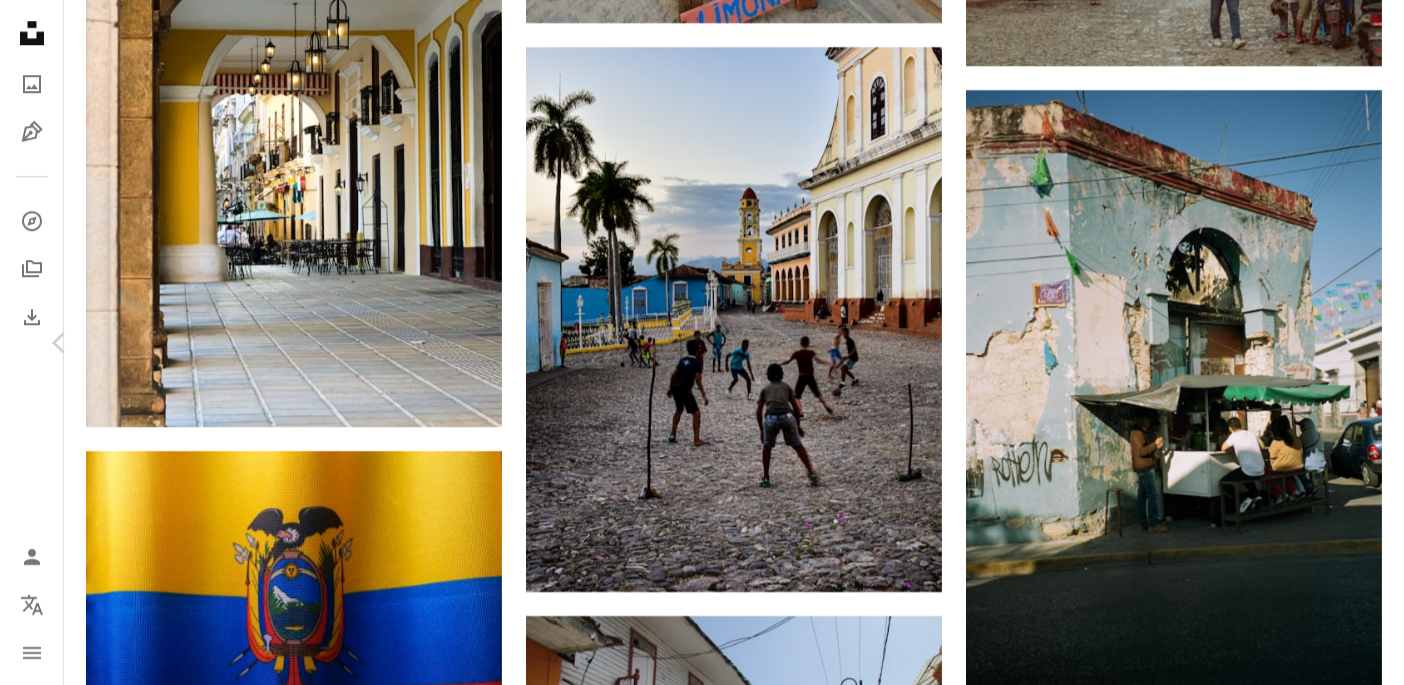 click on "An X shape" at bounding box center [20, 20] 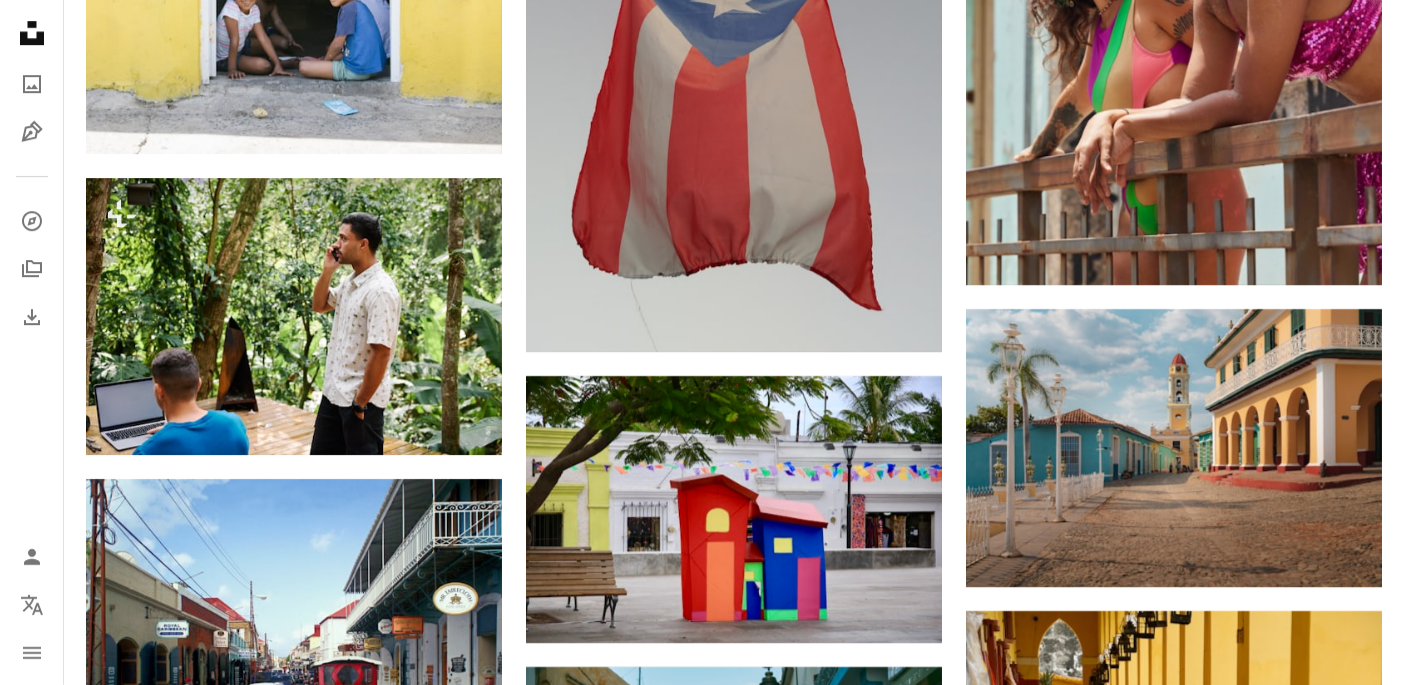 scroll, scrollTop: 25102, scrollLeft: 0, axis: vertical 